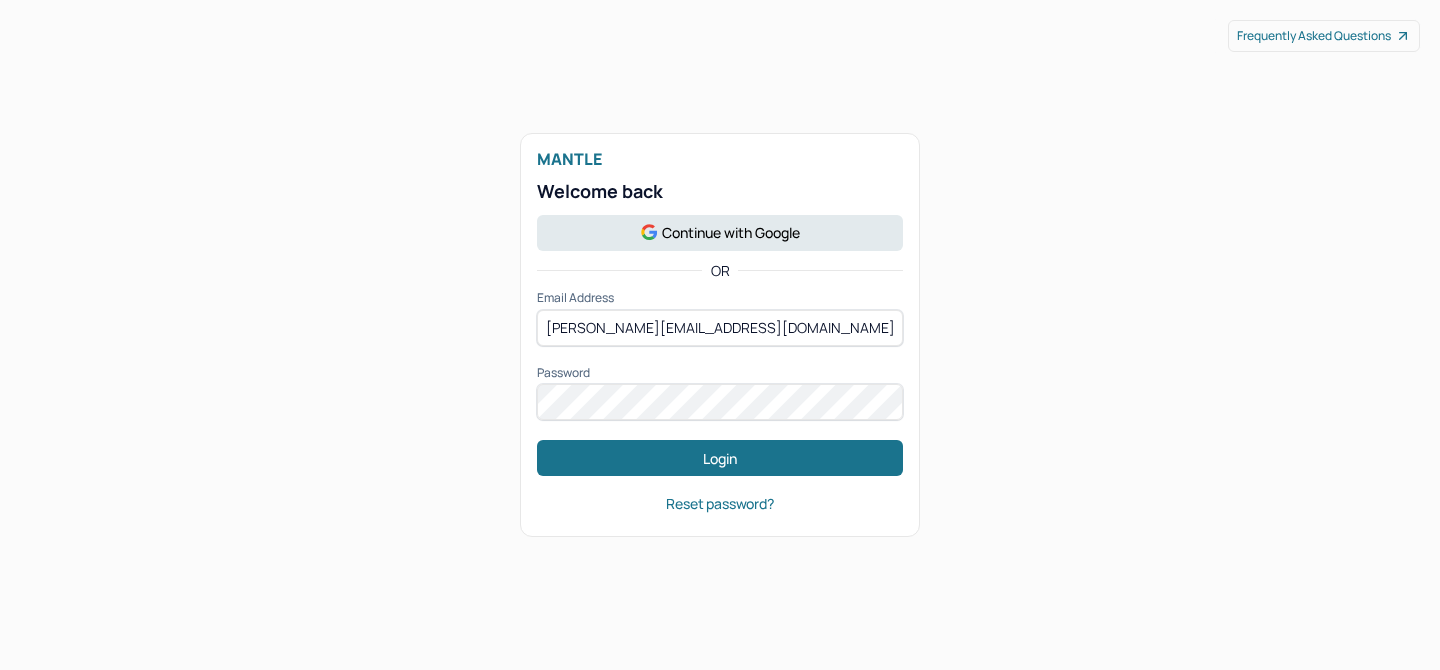 scroll, scrollTop: 0, scrollLeft: 0, axis: both 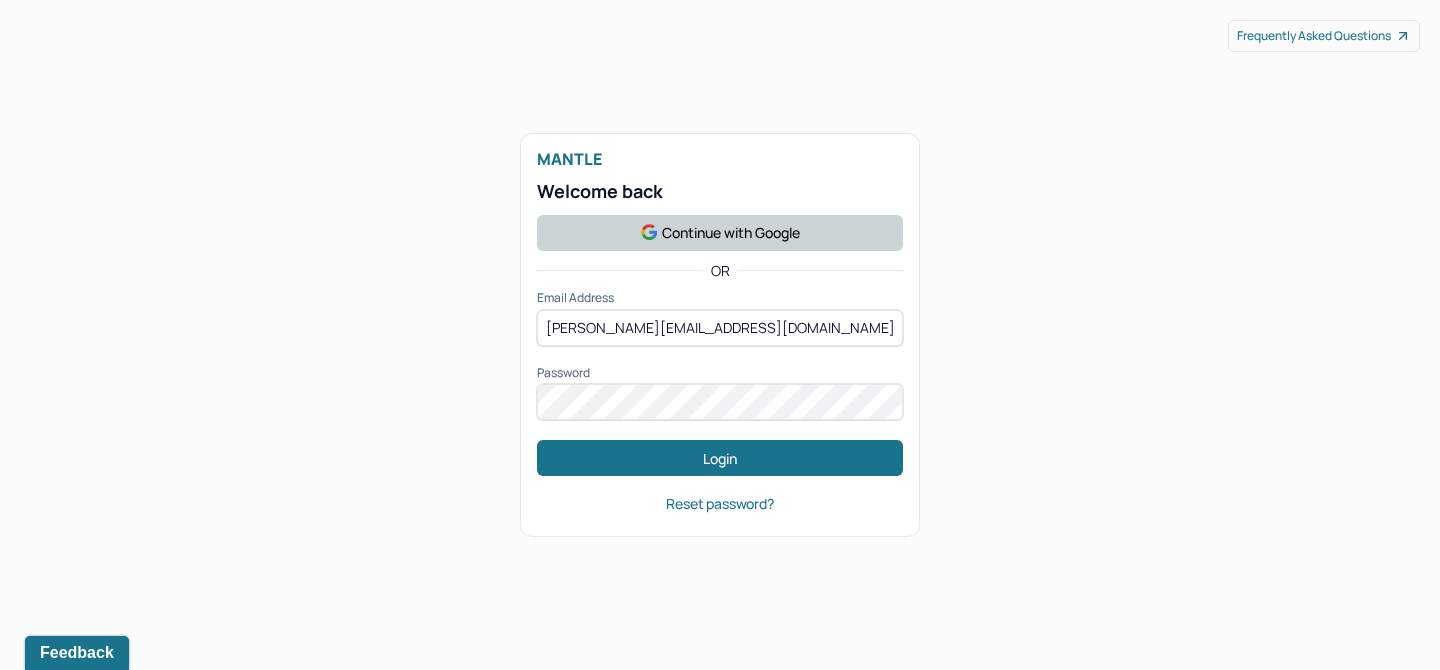 click on "Continue with Google" at bounding box center [720, 233] 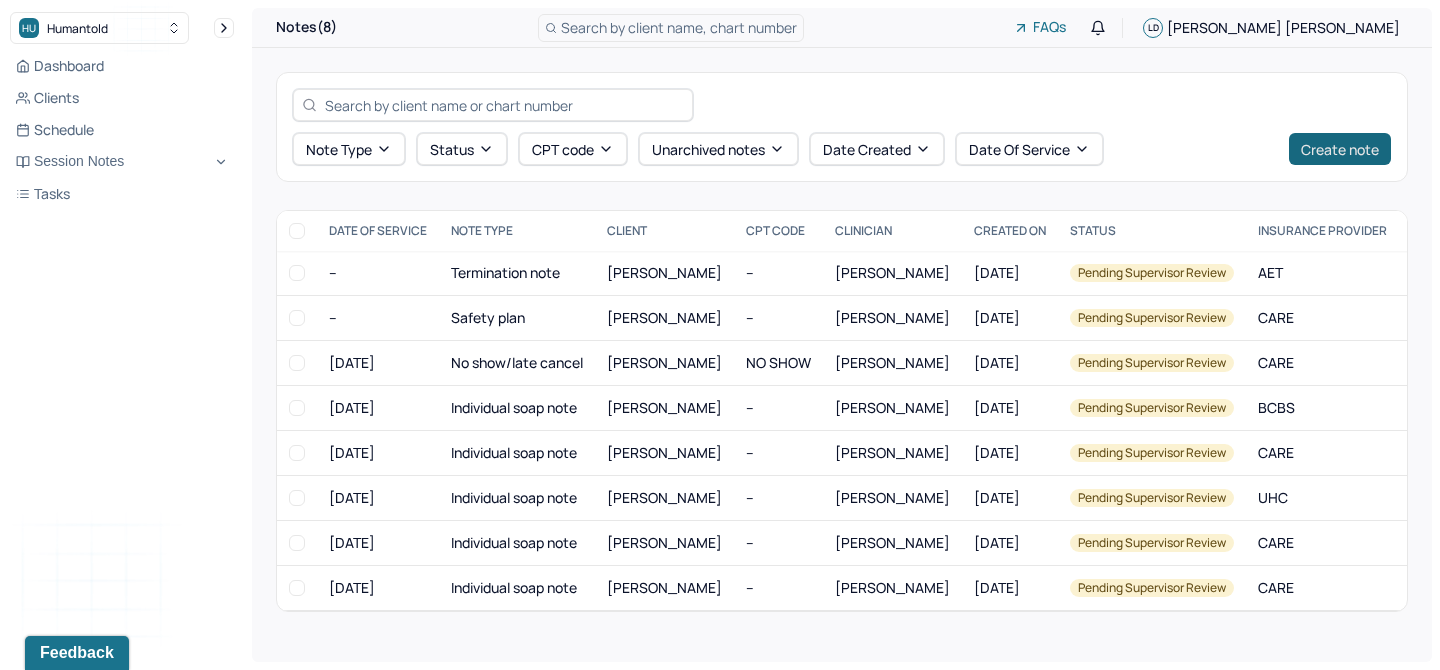 click on "Create note" at bounding box center [1340, 149] 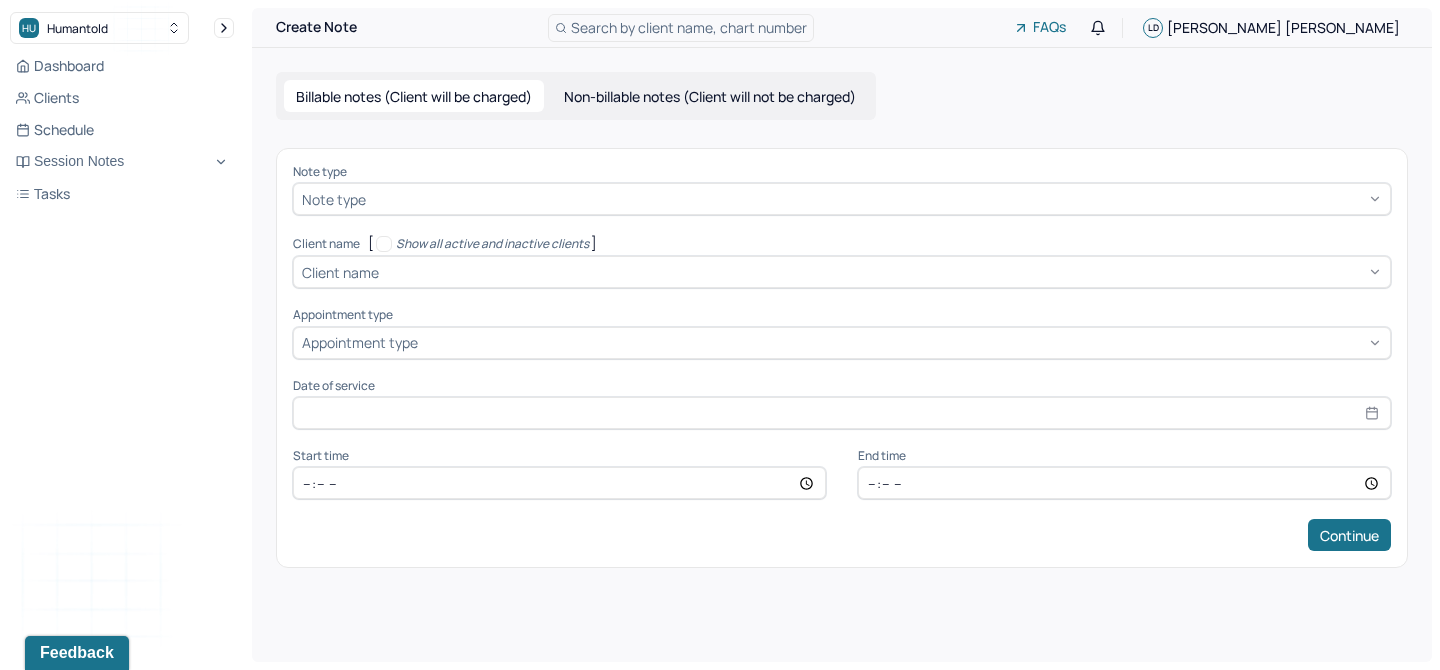click at bounding box center [876, 199] 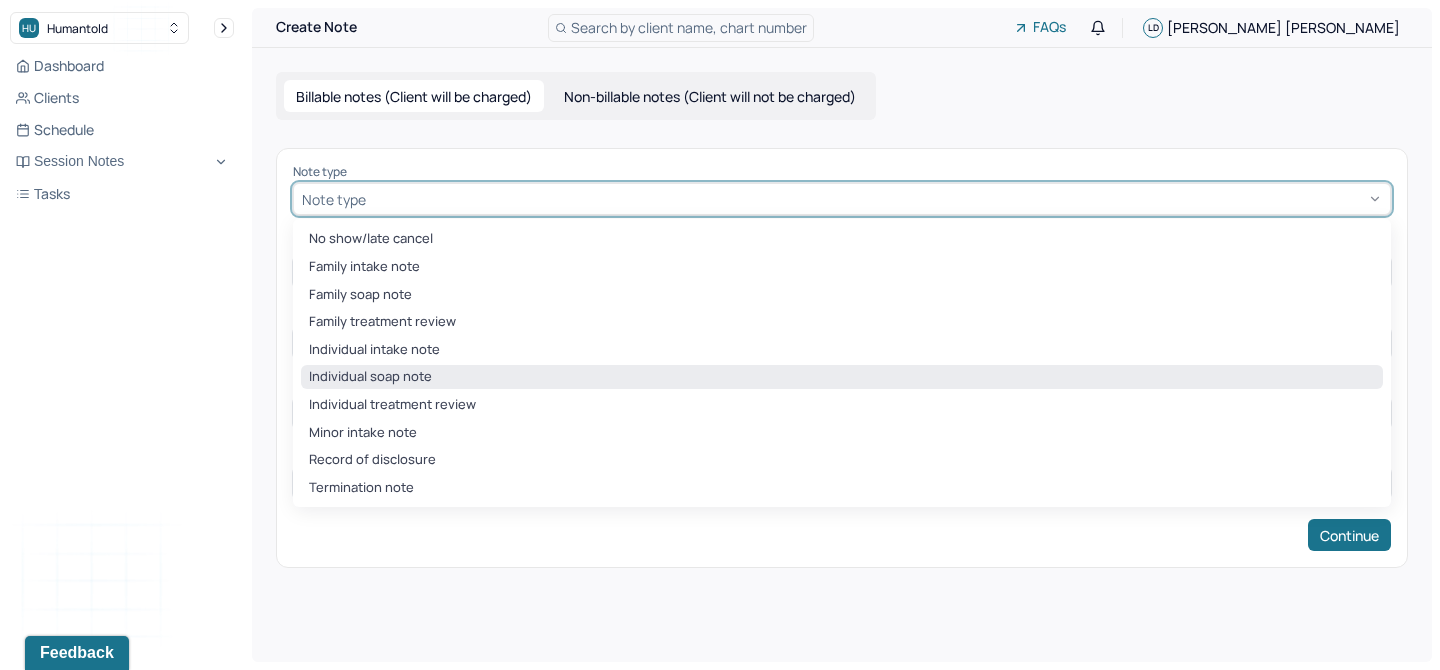 click on "Individual soap note" at bounding box center [842, 377] 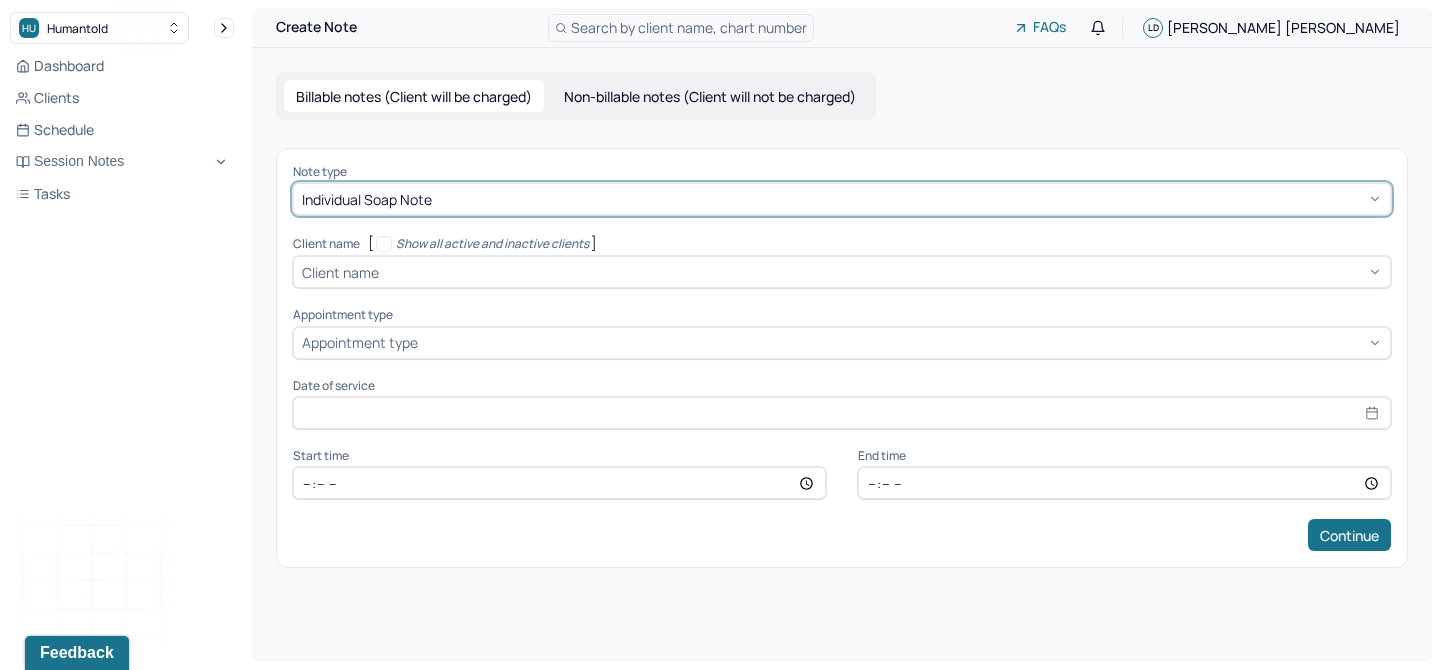 click at bounding box center [882, 272] 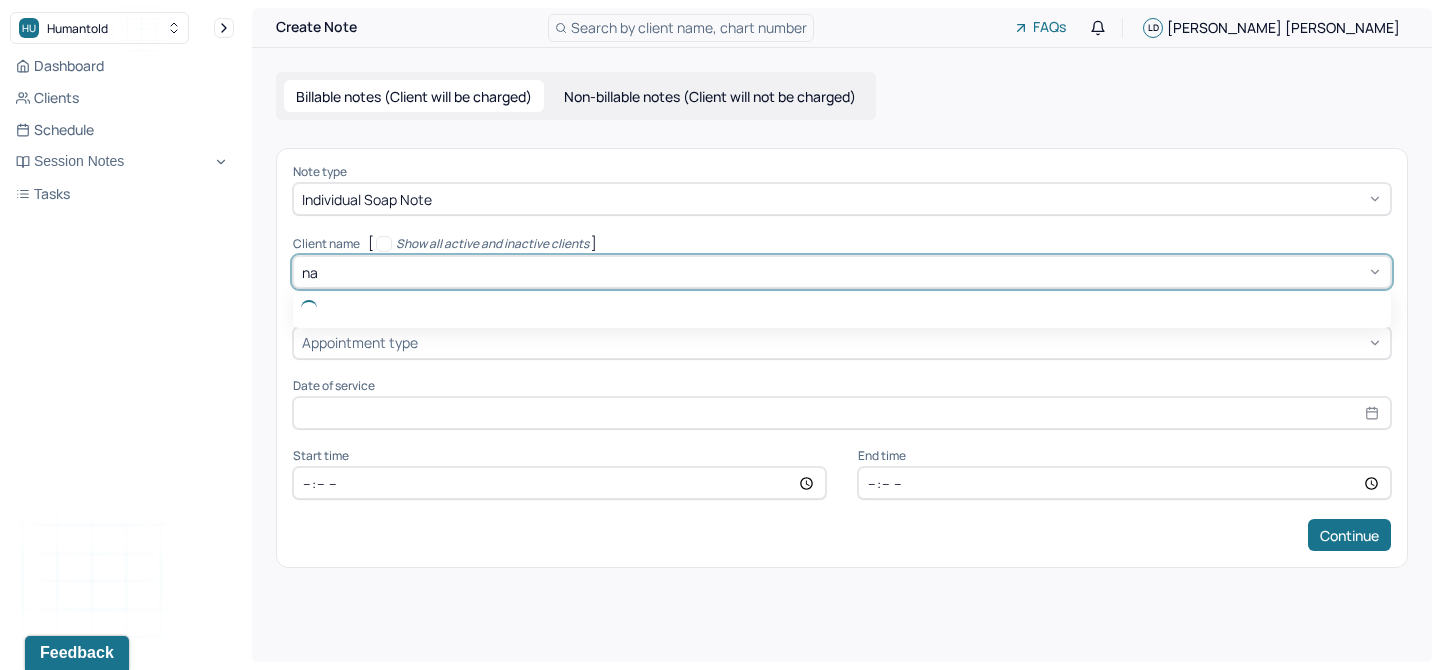 type on "nad" 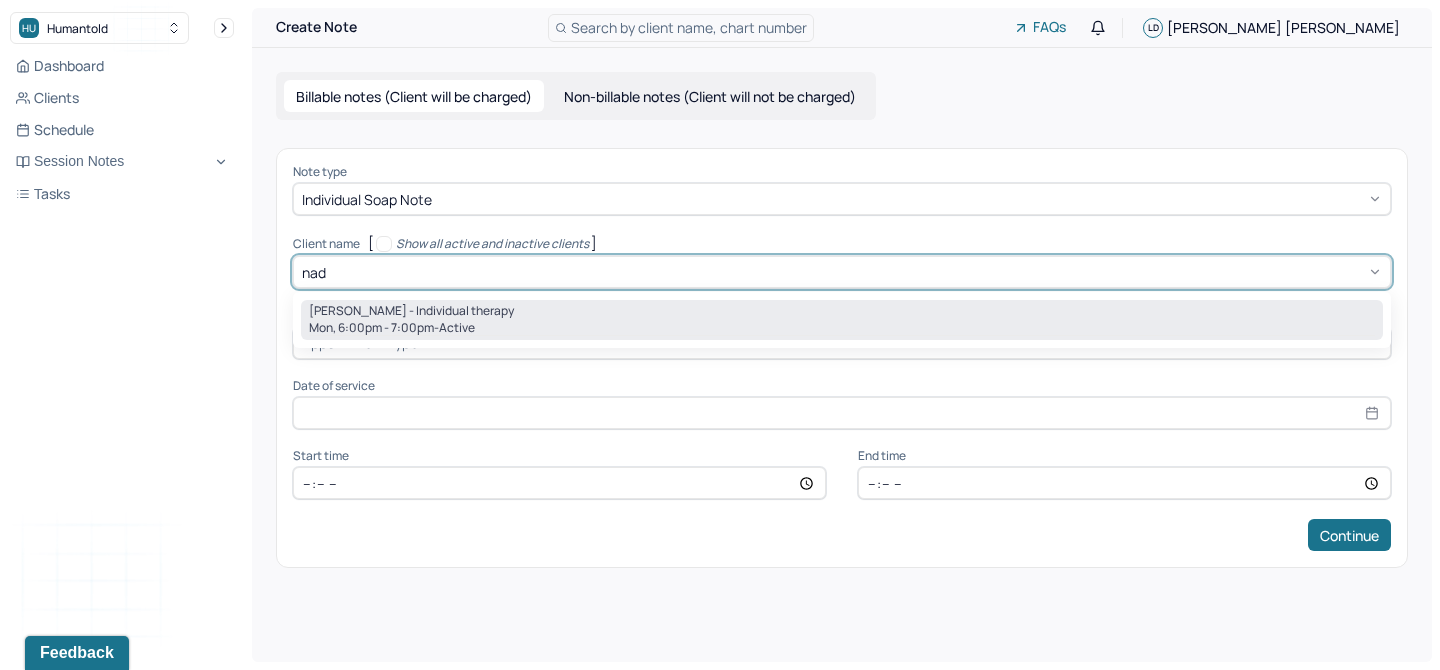 click on "[PERSON_NAME] - Individual therapy" at bounding box center [842, 311] 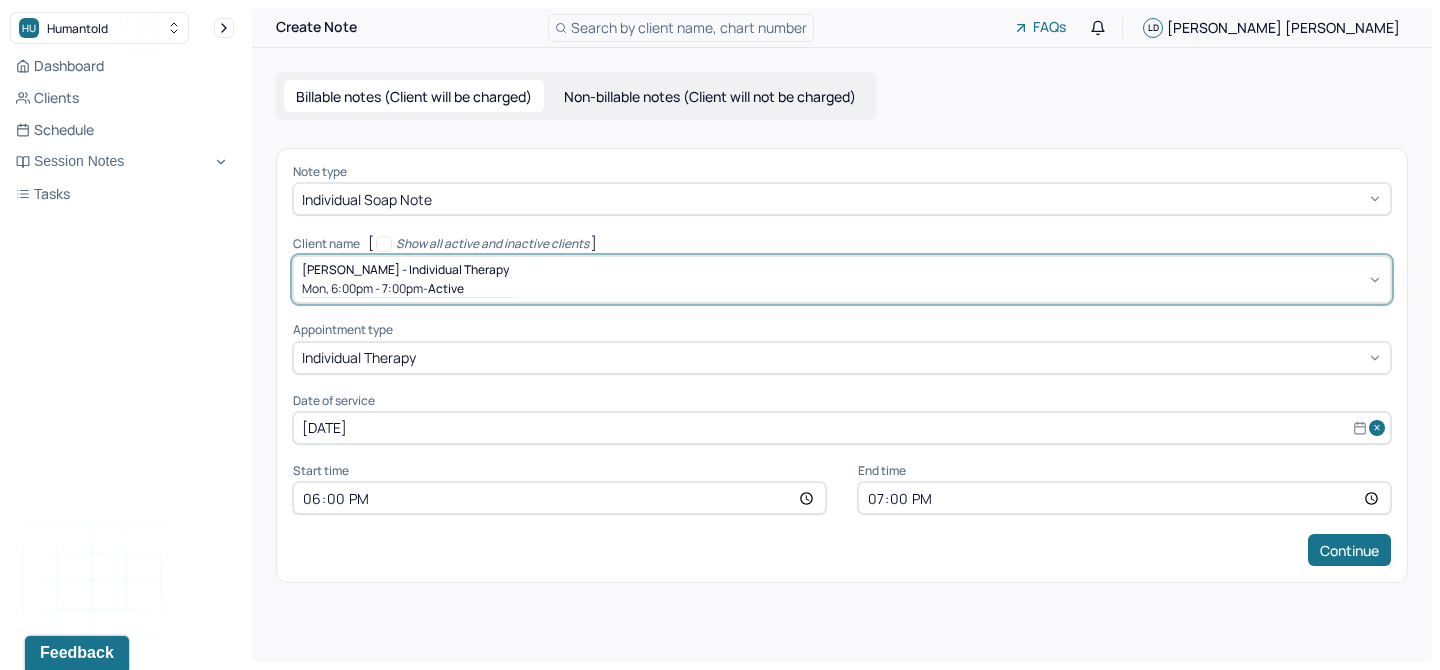 select on "6" 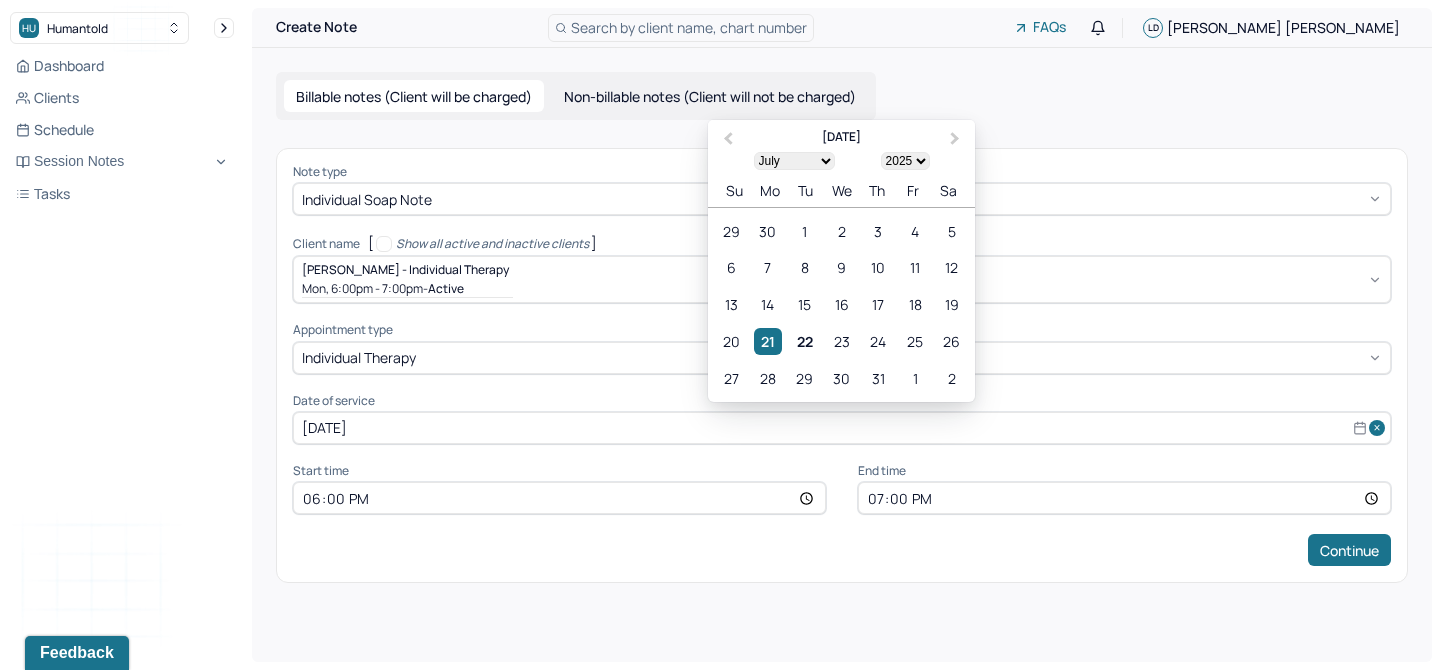 click on "[DATE]" at bounding box center (842, 428) 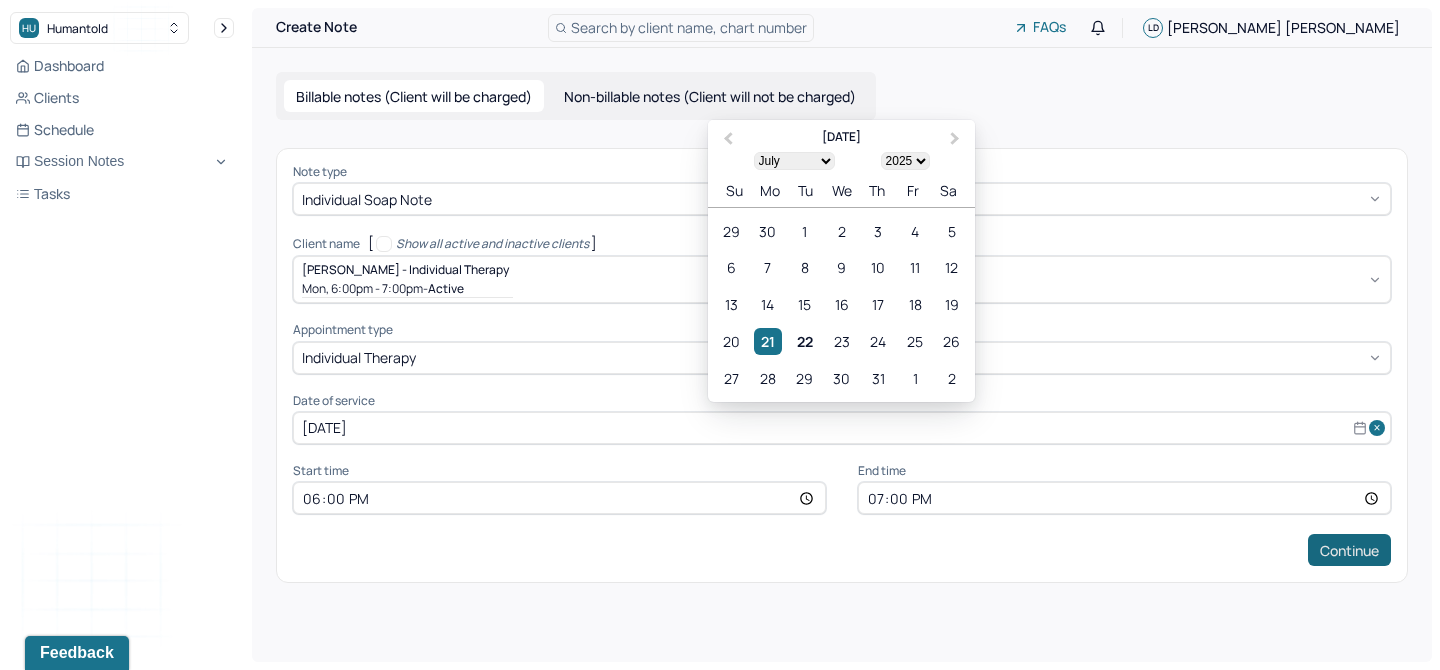 click on "Continue" at bounding box center (1349, 550) 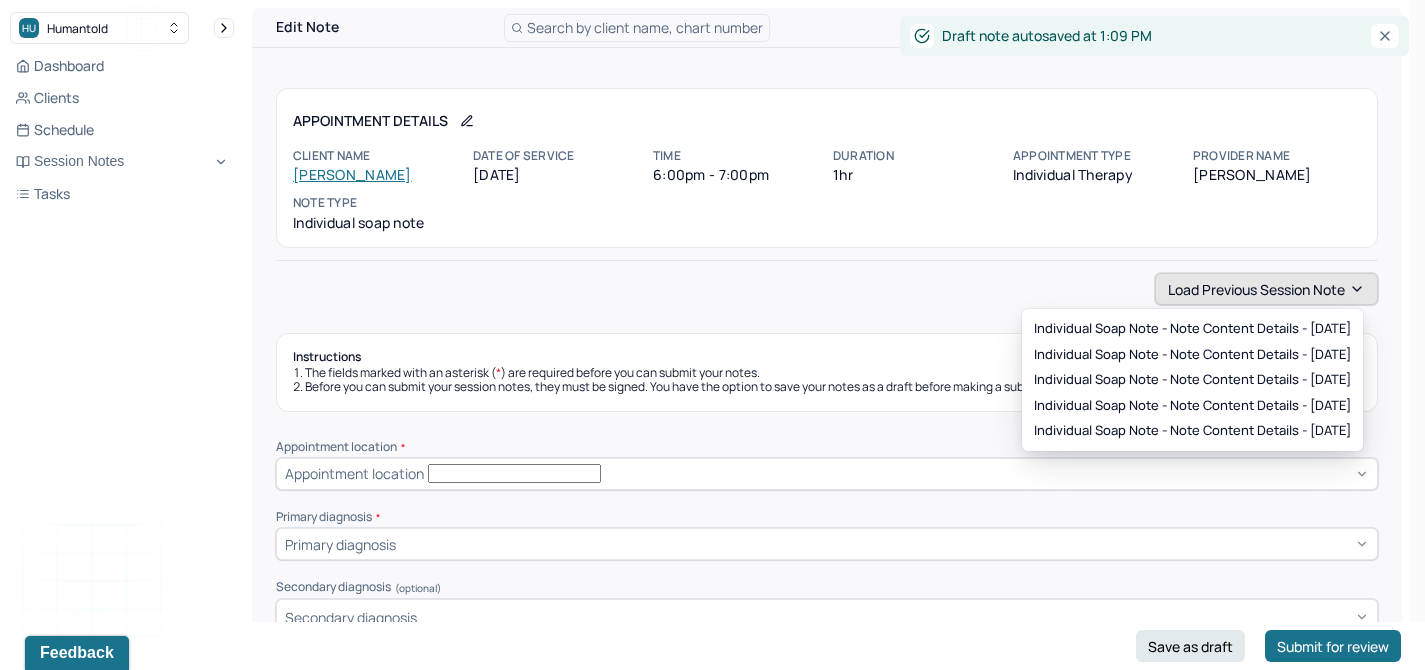 click on "Load previous session note" at bounding box center [1266, 289] 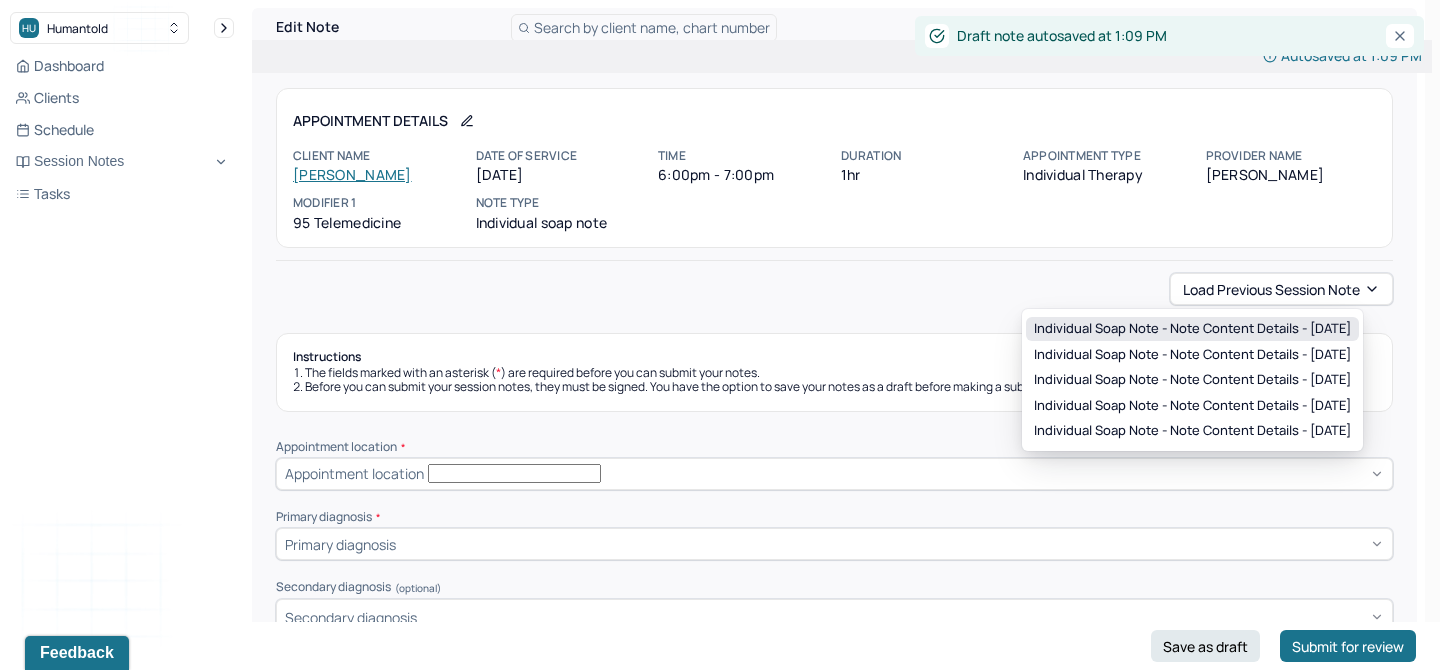 click on "Individual soap note   - Note content Details -   [DATE]" at bounding box center [1192, 329] 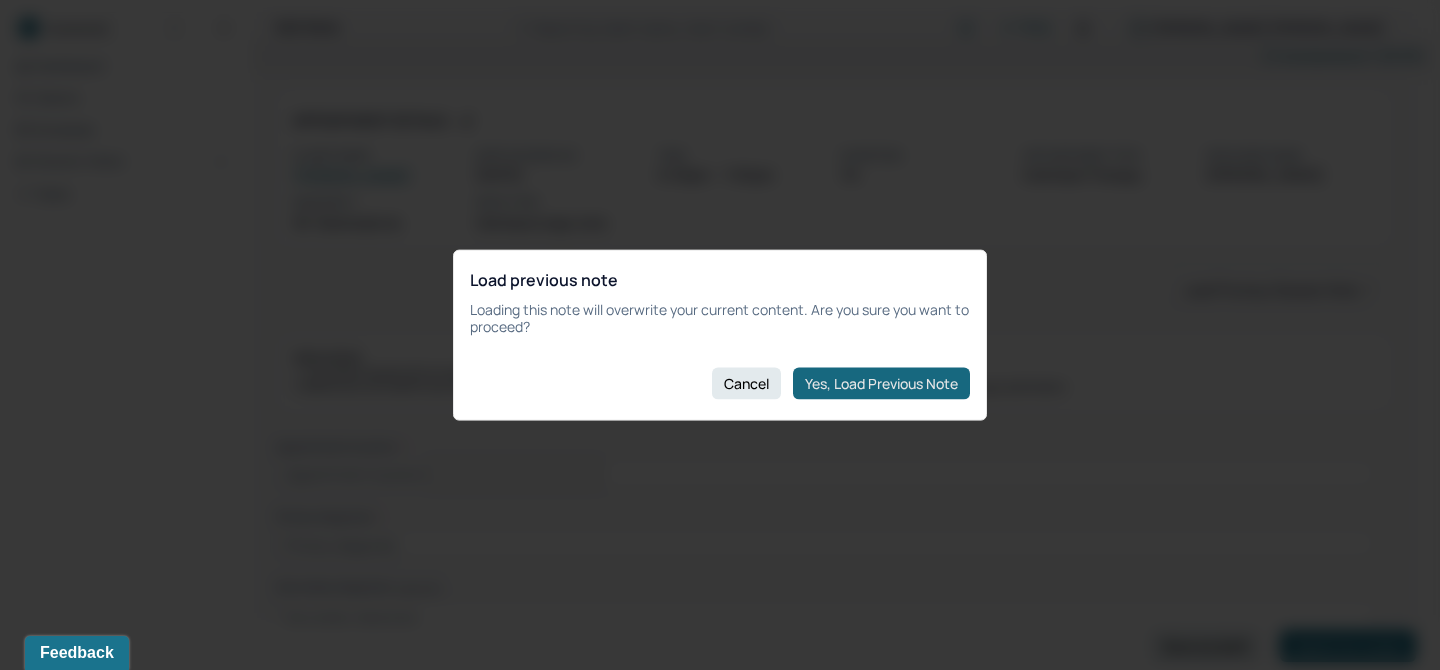 click on "Yes, Load Previous Note" at bounding box center [881, 383] 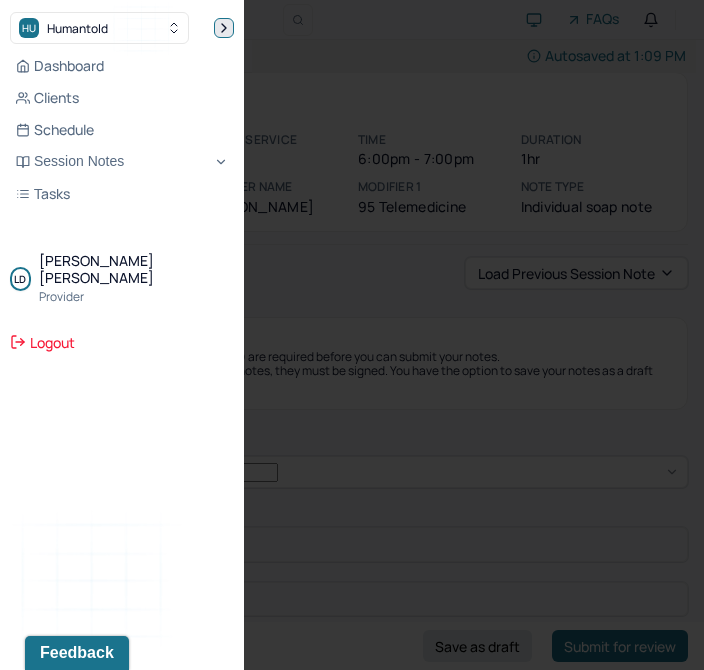click 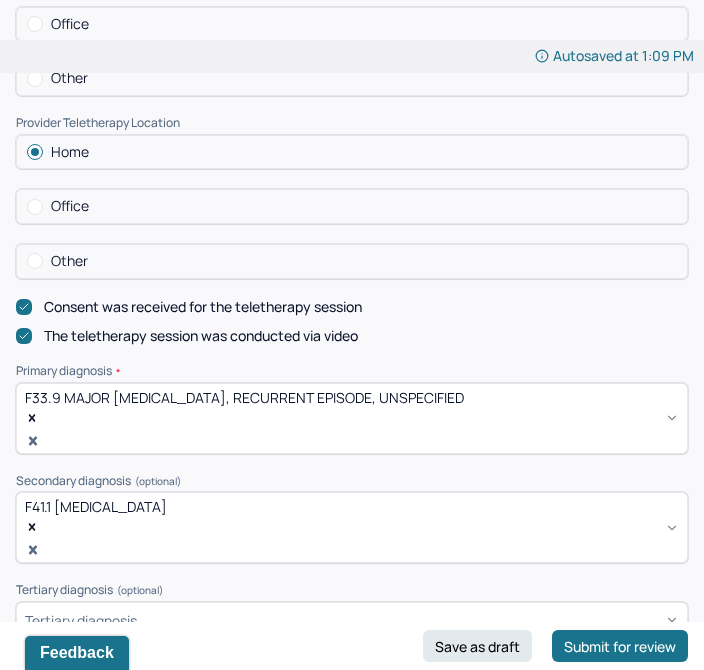 scroll, scrollTop: 583, scrollLeft: 0, axis: vertical 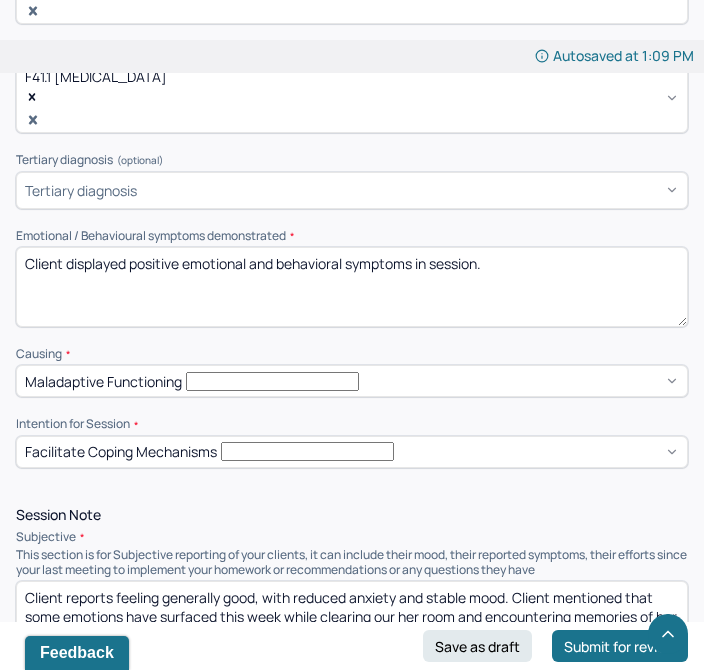 drag, startPoint x: 560, startPoint y: 189, endPoint x: 0, endPoint y: 164, distance: 560.55774 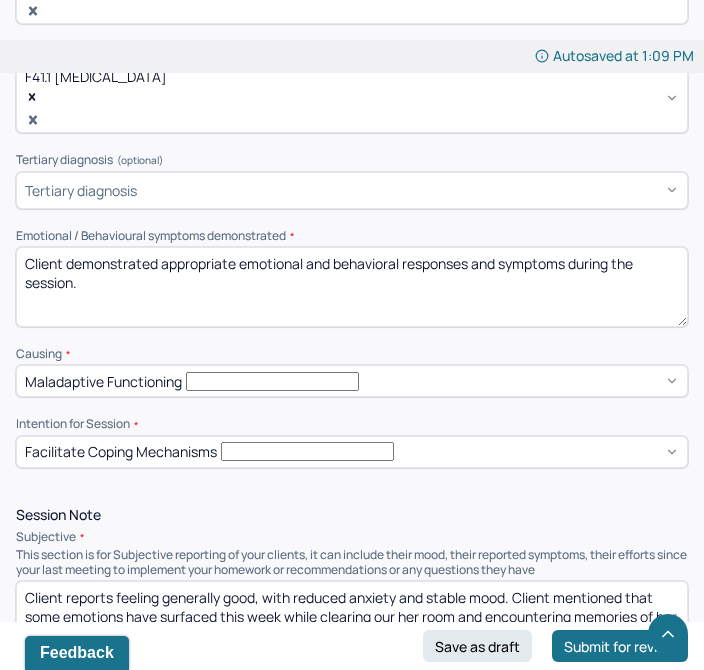type on "Client demonstrated appropriate emotional and behavioral responses and symptoms during the session." 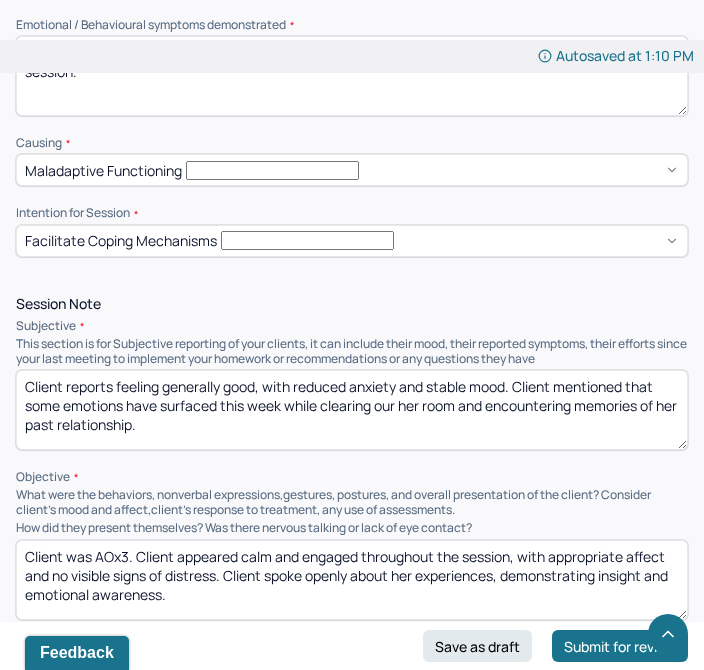 scroll, scrollTop: 1218, scrollLeft: 0, axis: vertical 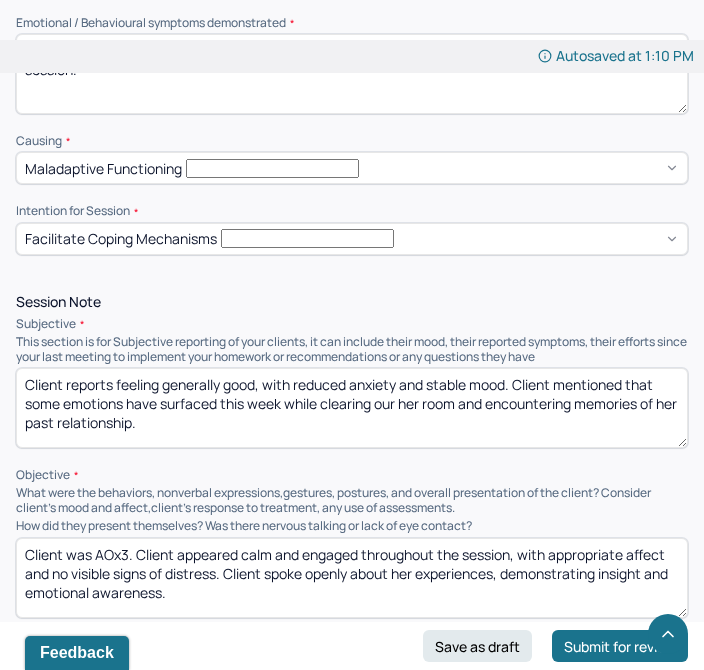 drag, startPoint x: 341, startPoint y: 360, endPoint x: 0, endPoint y: 290, distance: 348.11063 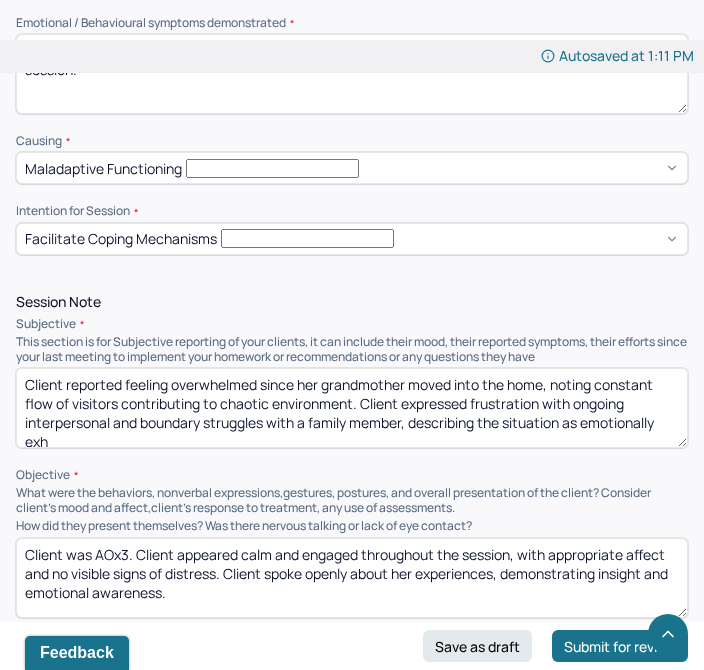 scroll, scrollTop: 4, scrollLeft: 0, axis: vertical 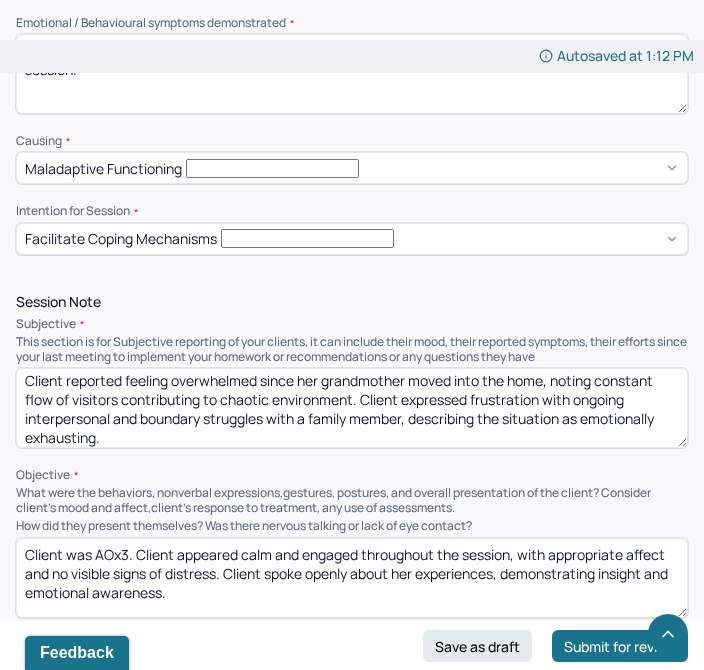 type on "Client reported feeling overwhelmed since her grandmother moved into the home, noting constant flow of visitors contributing to chaotic environment. Client expressed frustration with ongoing interpersonal and boundary struggles with a family member, describing the situation as emotionally exhausting." 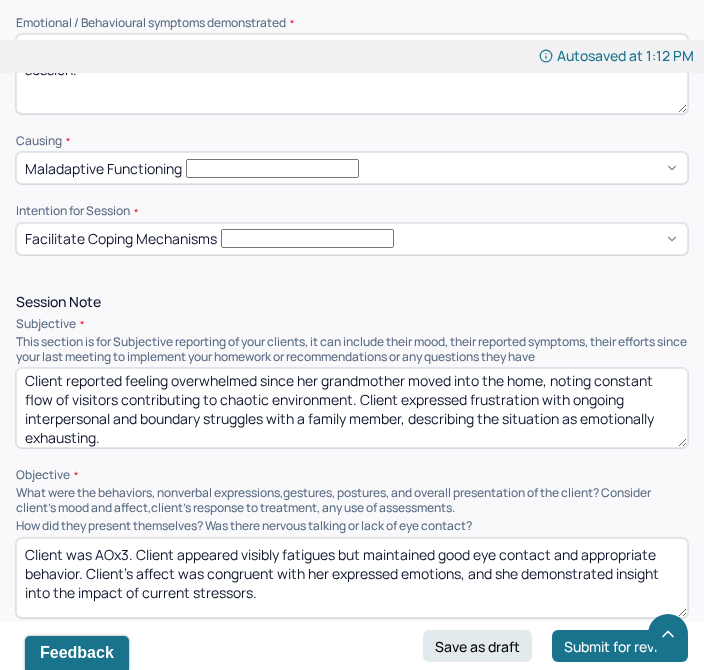 scroll, scrollTop: 10, scrollLeft: 0, axis: vertical 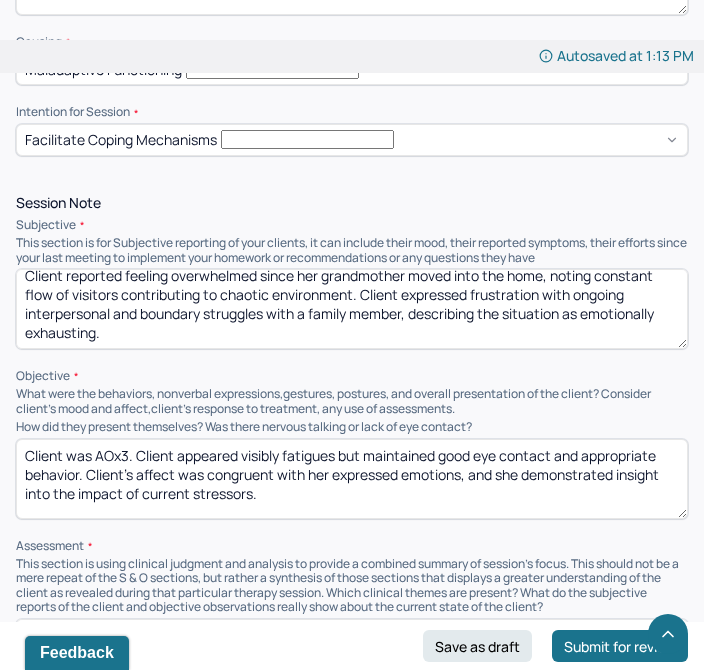 type on "Client was AOx3. Client appeared visibly fatigues but maintained good eye contact and appropriate behavior. Client's affect was congruent with her expressed emotions, and she demonstrated insight into the impact of current stressors." 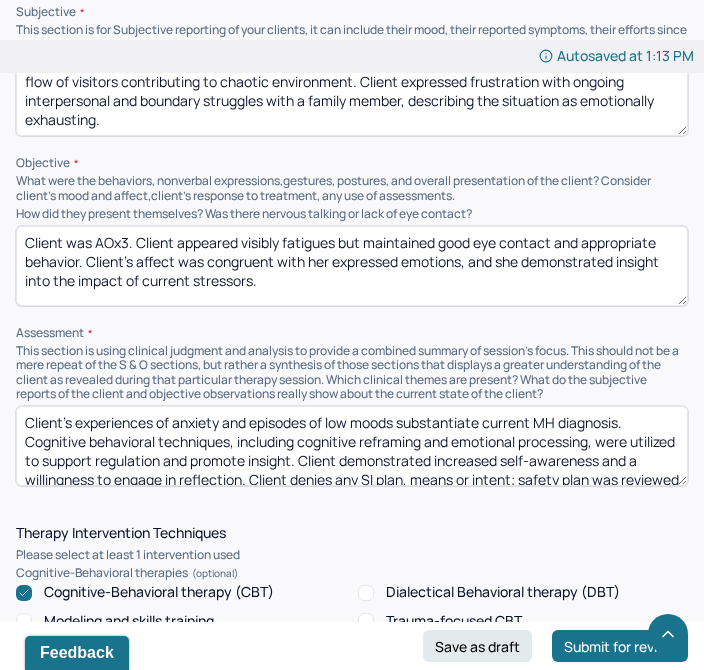 scroll, scrollTop: 1524, scrollLeft: 0, axis: vertical 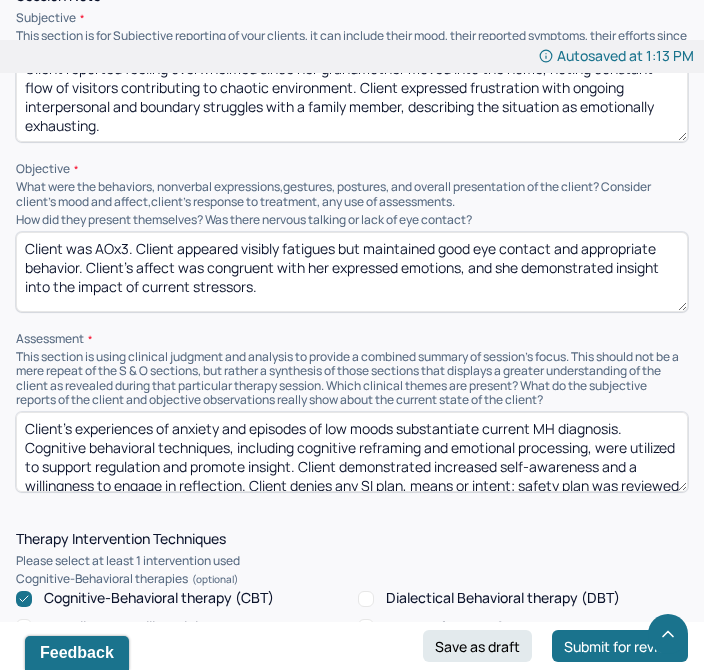 drag, startPoint x: 491, startPoint y: 411, endPoint x: 51, endPoint y: 293, distance: 455.54803 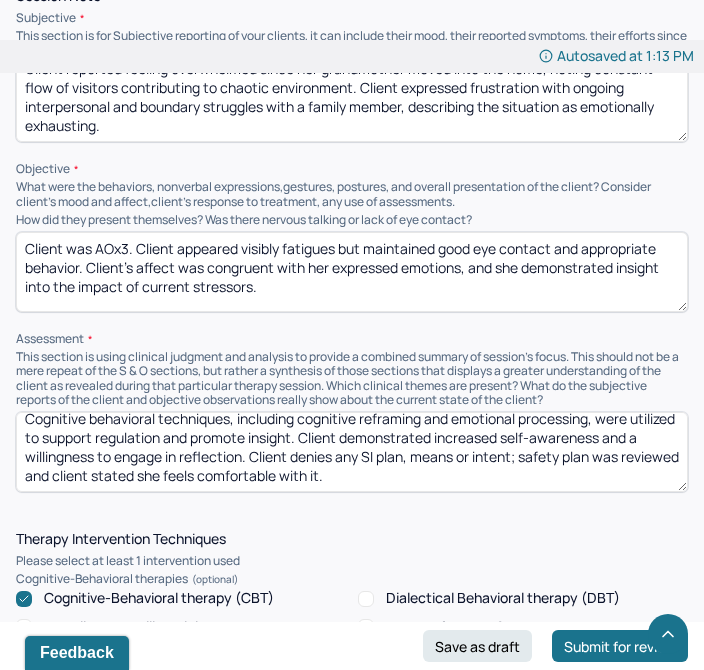 click on "Client's experiences of anxiety and episodes of low moods substantiate current MH diagnosis. Cognitive behavioral techniques, including cognitive reframing and emotional processing, were utilized to support regulation and promote insight. Client demonstrated increased self-awareness and a willingness to engage in reflection. Client denies any SI plan, means or intent; safety plan was reviewed and client stated she feels comfortable with it." at bounding box center [352, 452] 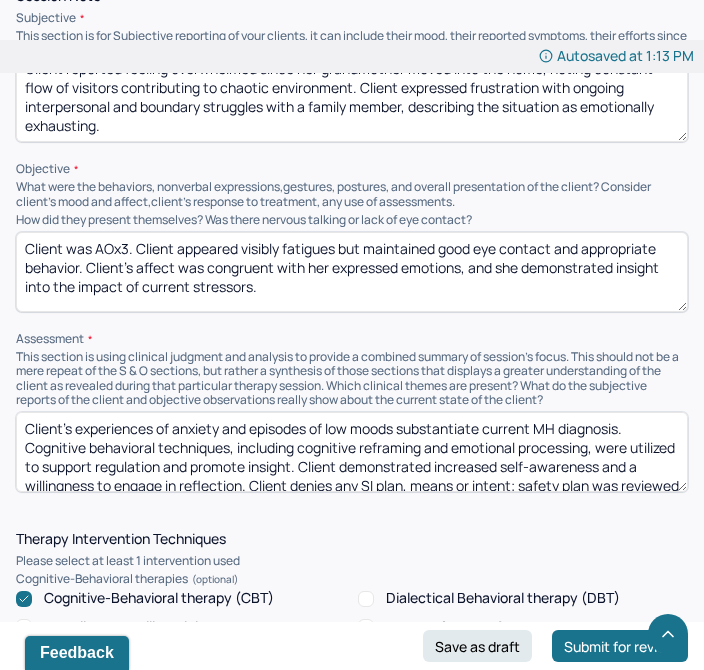 drag, startPoint x: 288, startPoint y: 387, endPoint x: 0, endPoint y: 311, distance: 297.85904 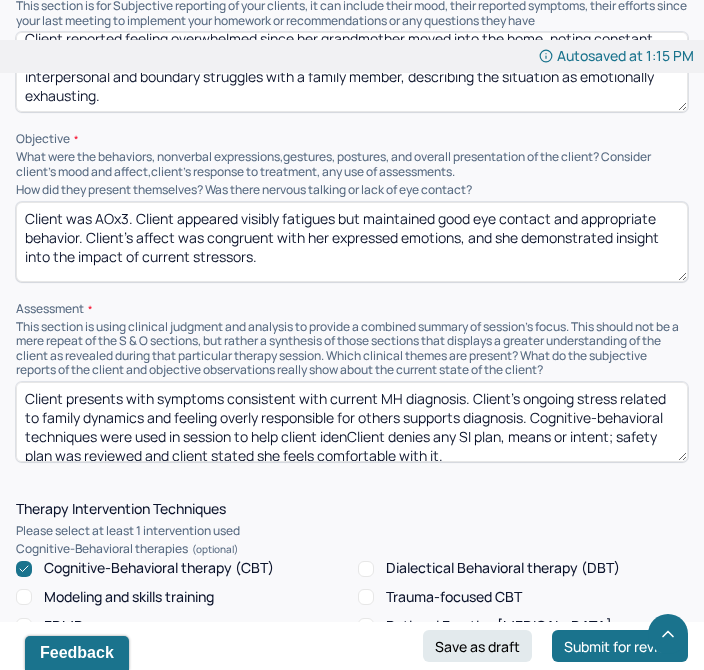 scroll, scrollTop: 1558, scrollLeft: 0, axis: vertical 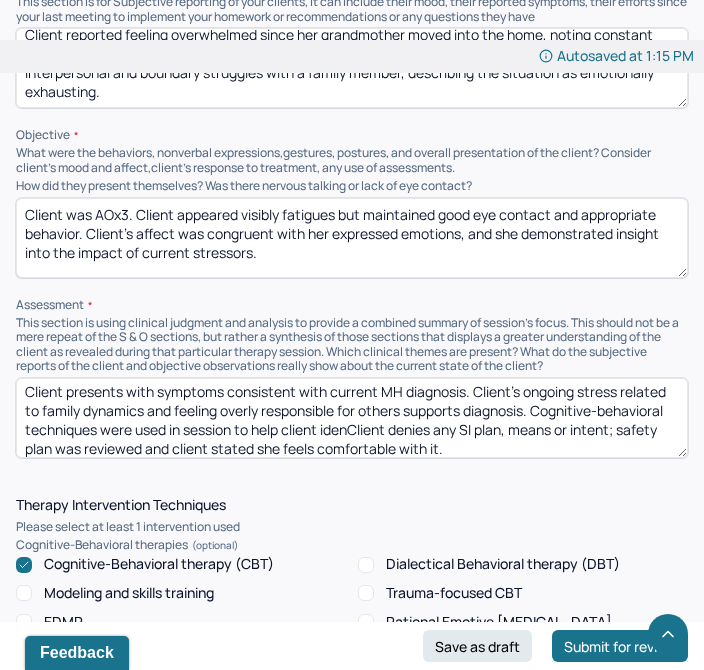 drag, startPoint x: 569, startPoint y: 377, endPoint x: 595, endPoint y: 337, distance: 47.707443 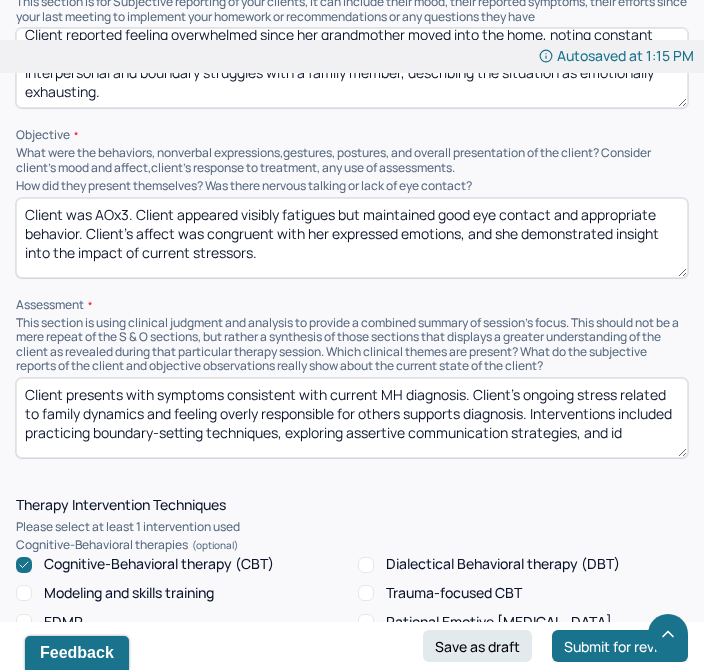 scroll, scrollTop: 4, scrollLeft: 0, axis: vertical 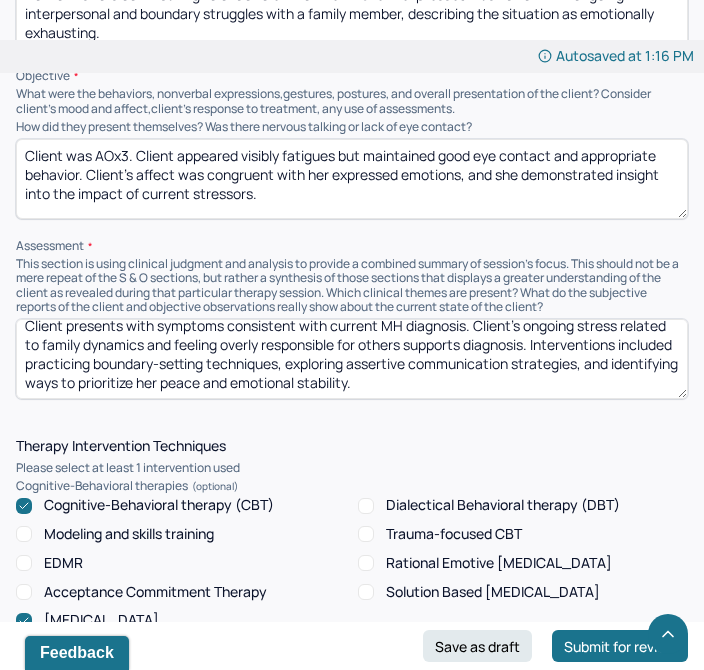 type on "Client presents with symptoms consistent with current MH diagnosis. Client's ongoing stress related to family dynamics and feeling overly responsible for others supports diagnosis. Interventions included practicing boundary-setting techniques, exploring assertive communication strategies, and identifying ways to prioritize her peace and emotional stability." 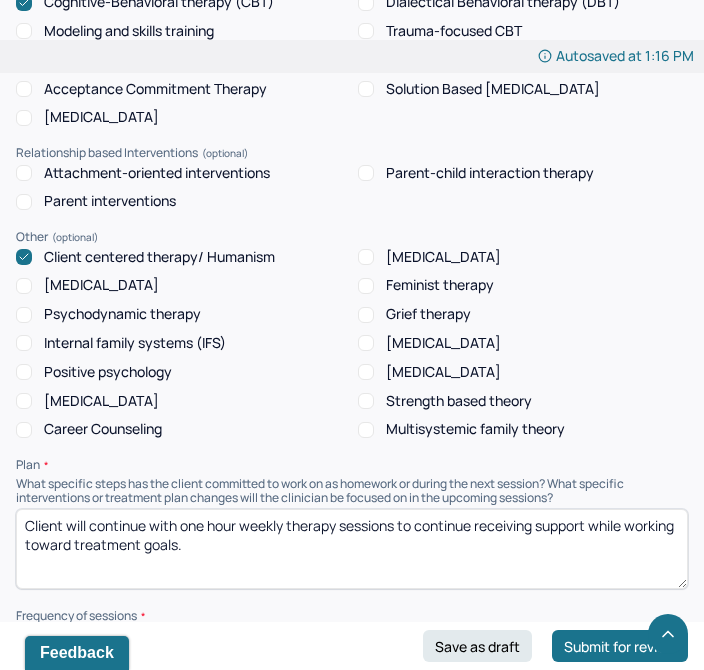 scroll, scrollTop: 2140, scrollLeft: 0, axis: vertical 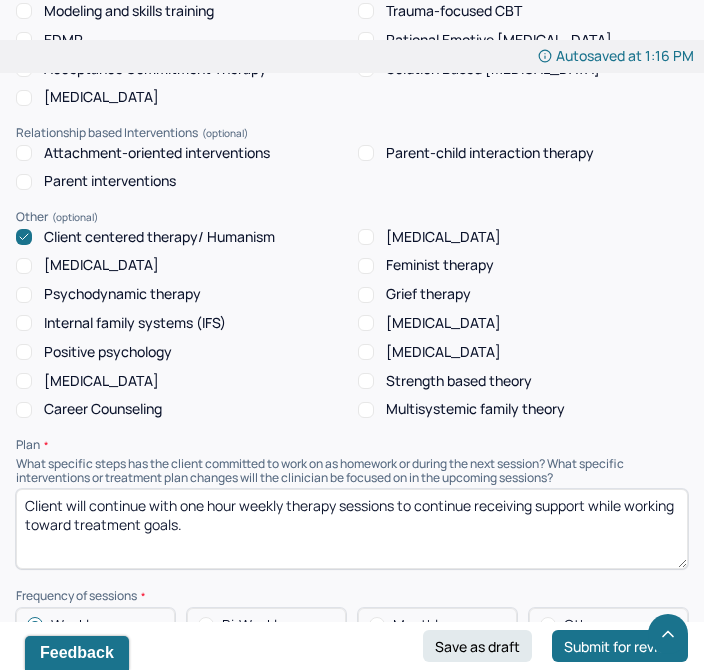 drag, startPoint x: 342, startPoint y: 474, endPoint x: 21, endPoint y: 399, distance: 329.64526 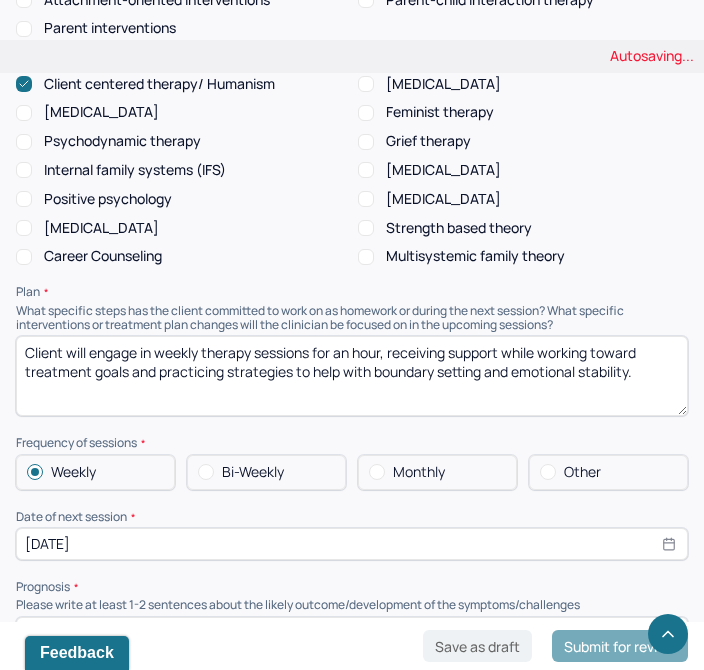 scroll, scrollTop: 2298, scrollLeft: 0, axis: vertical 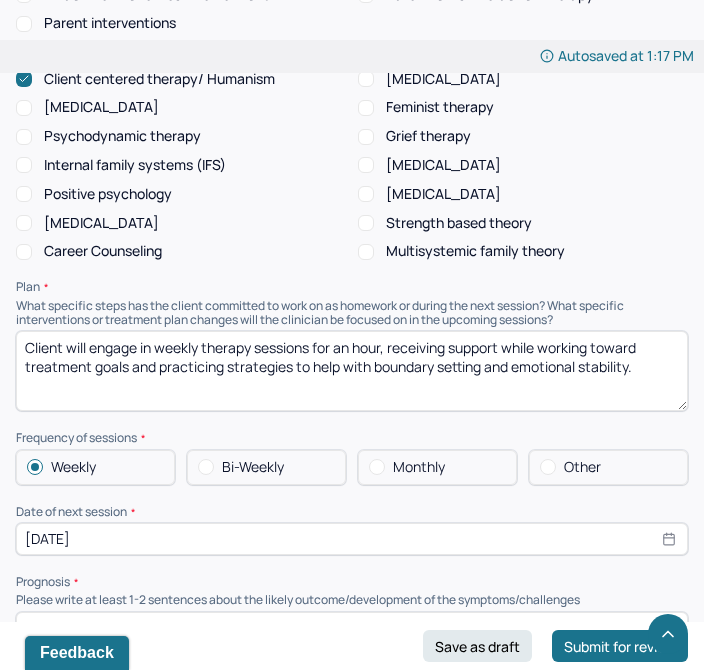 type on "Client will engage in weekly therapy sessions for an hour, receiving support while working toward treatment goals and practicing strategies to help with boundary setting and emotional stability." 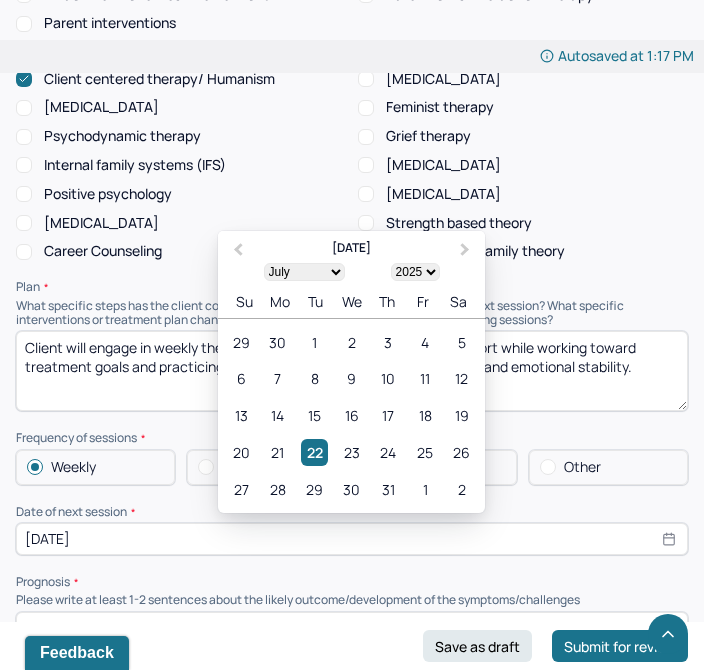 click on "[DATE]" at bounding box center (352, 539) 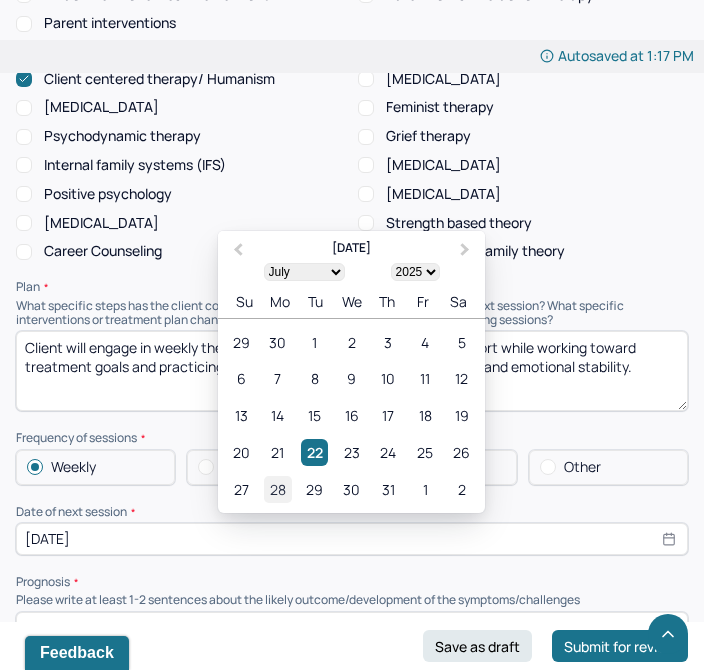 click on "28" at bounding box center (277, 489) 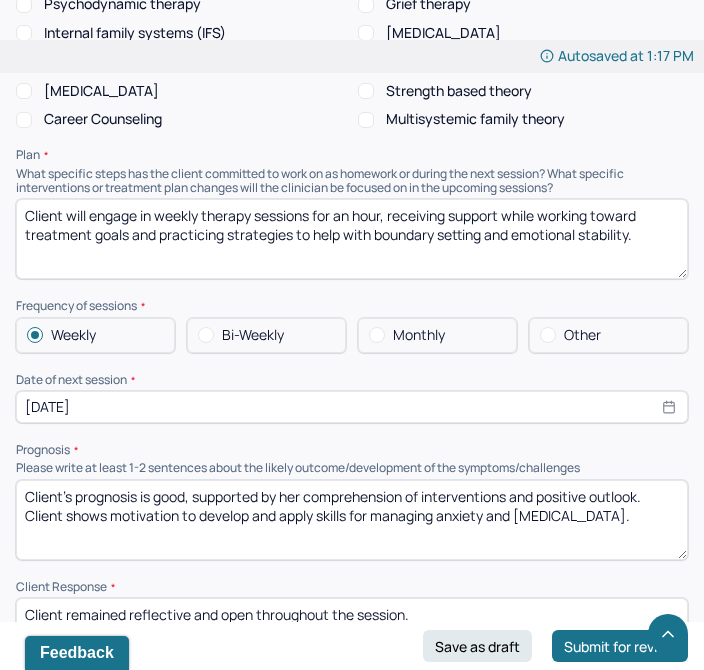 scroll, scrollTop: 2431, scrollLeft: 0, axis: vertical 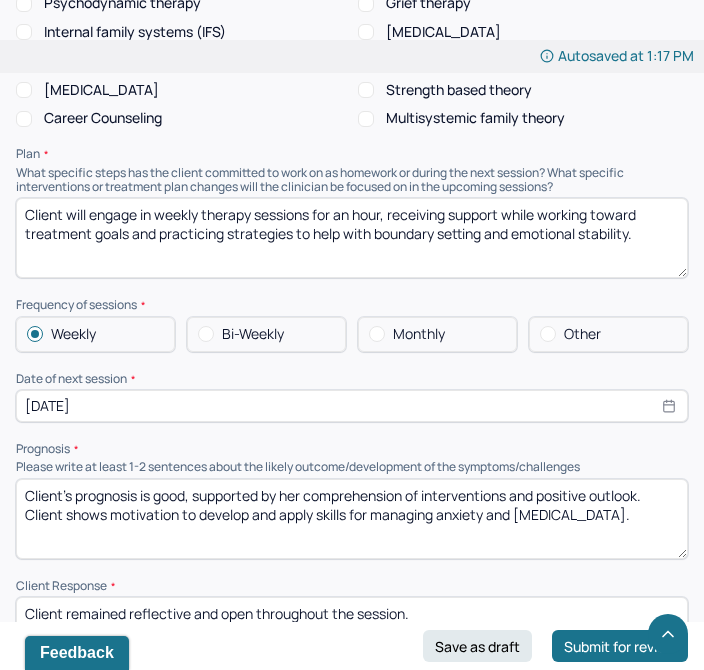 click on "Client's prognosis is good, supported by her comprehension of interventions and positive outlook. Client shows motivation to develop and apply skills for managing anxiety and [MEDICAL_DATA]." at bounding box center [352, 519] 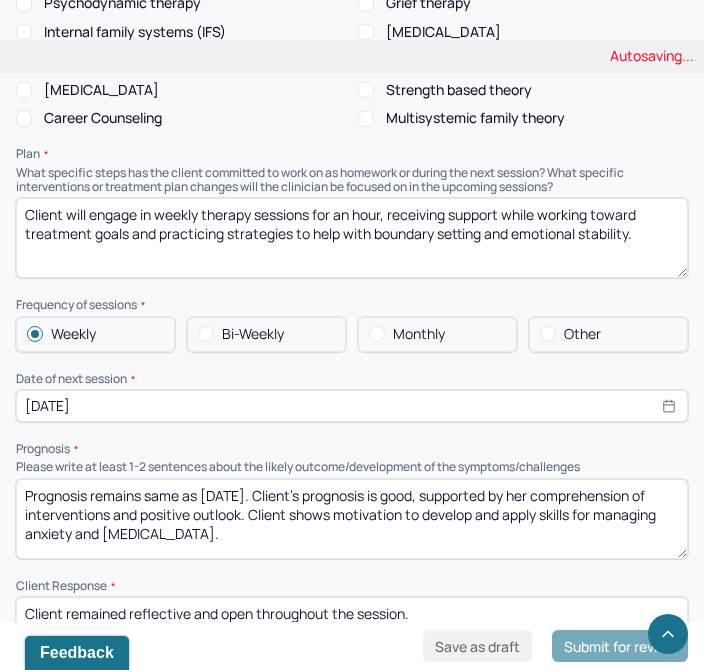 scroll, scrollTop: 2520, scrollLeft: 0, axis: vertical 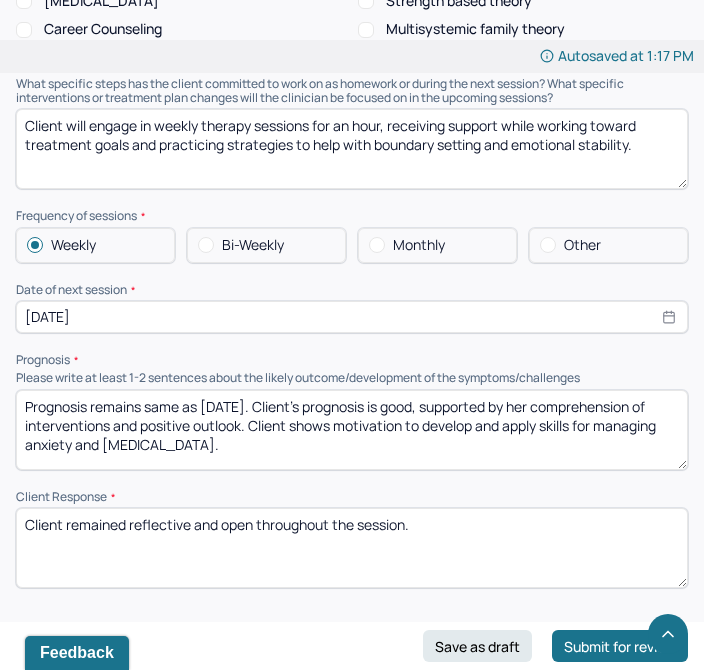 type on "Prognosis remains same as [DATE]. Client's prognosis is good, supported by her comprehension of interventions and positive outlook. Client shows motivation to develop and apply skills for managing anxiety and [MEDICAL_DATA]." 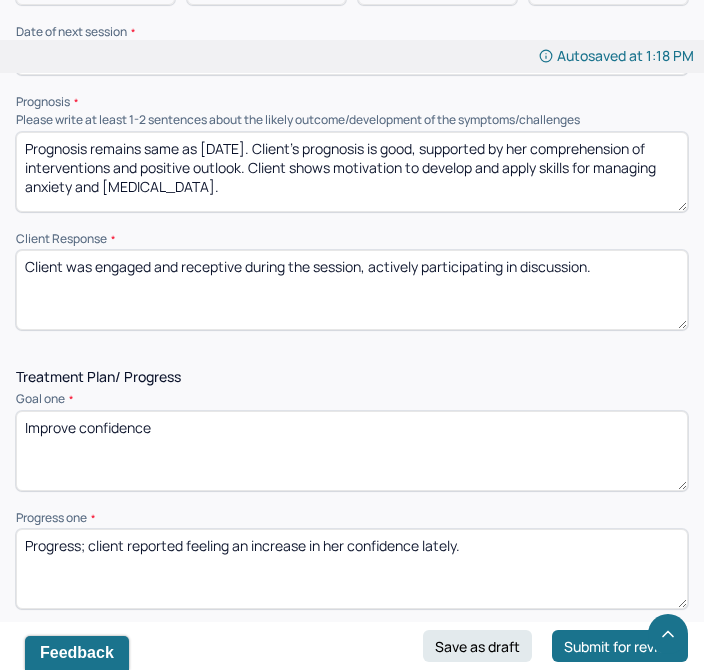 scroll, scrollTop: 2782, scrollLeft: 0, axis: vertical 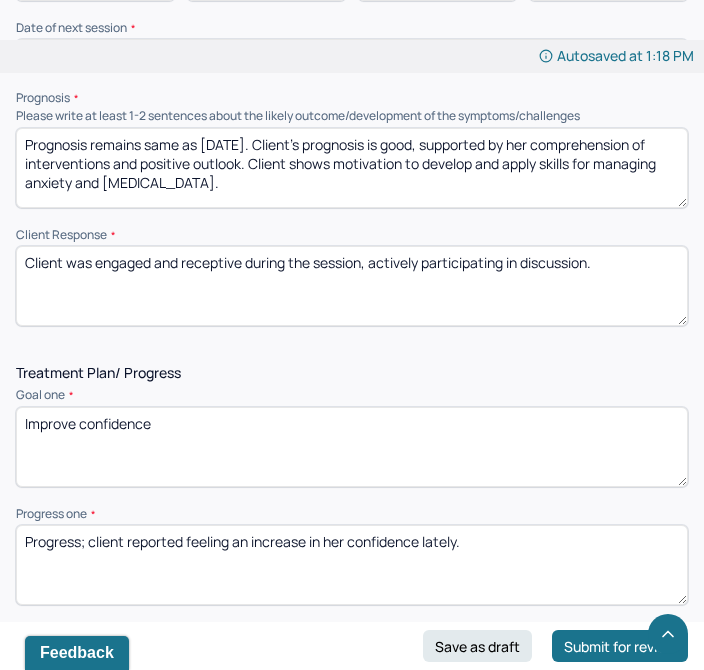 type on "Client was engaged and receptive during the session, actively participating in discussion." 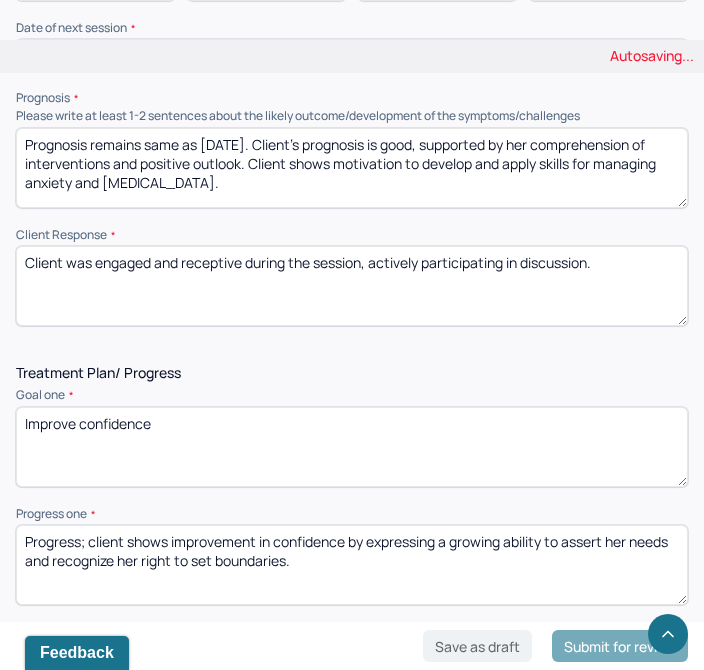 type on "Progress; client shows improvement in confidence by expressing a growing ability to assert her needs and recognize her right to set boundaries." 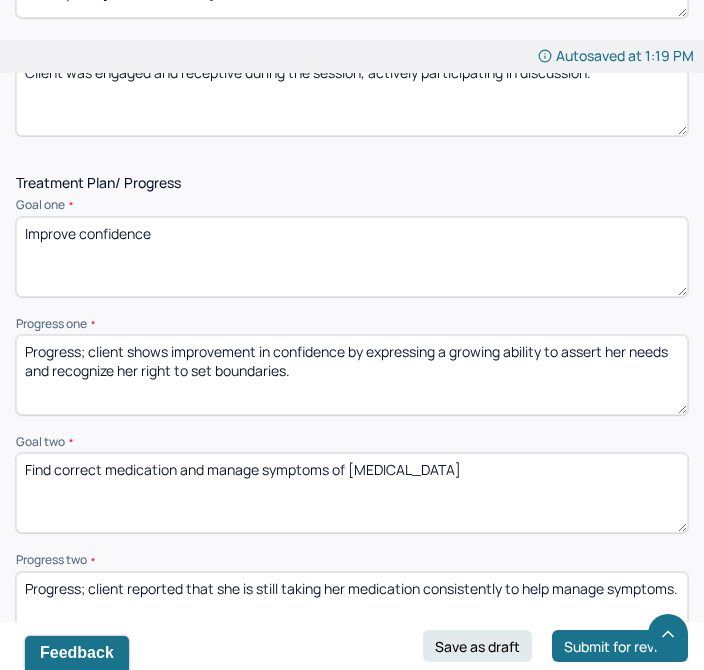 scroll, scrollTop: 2981, scrollLeft: 0, axis: vertical 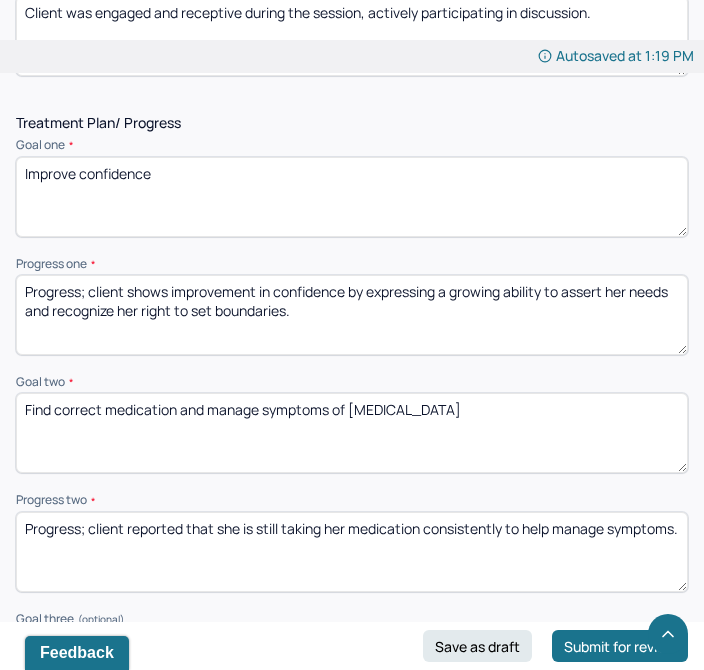 drag, startPoint x: 519, startPoint y: 488, endPoint x: 140, endPoint y: 463, distance: 379.82364 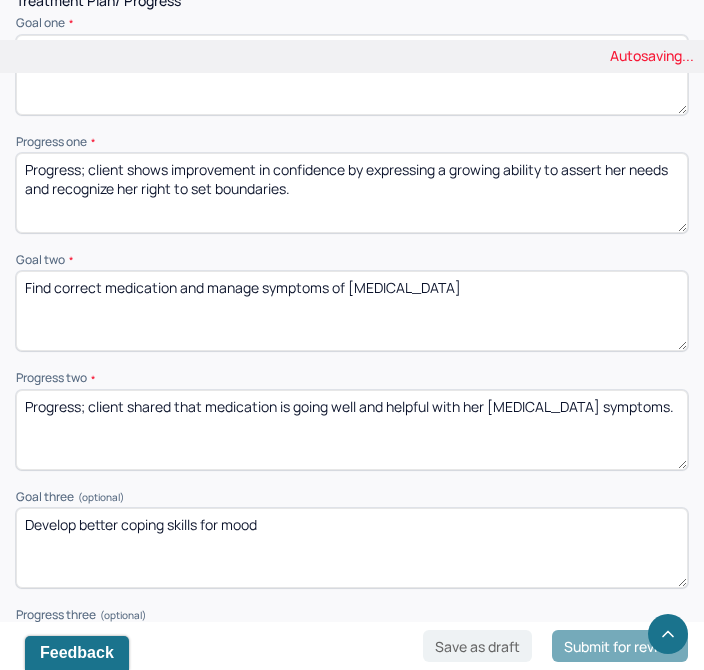 scroll, scrollTop: 3221, scrollLeft: 0, axis: vertical 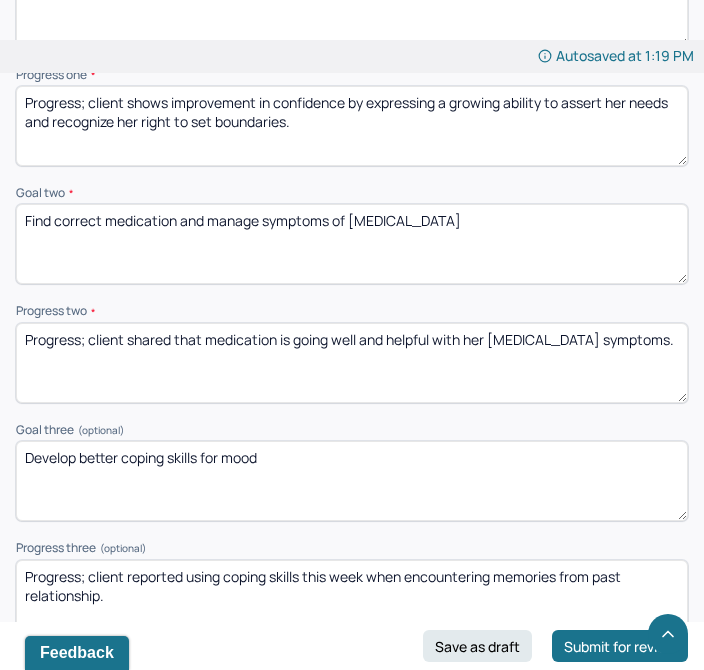 type on "Progress; client shared that medication is going well and helpful with her [MEDICAL_DATA] symptoms." 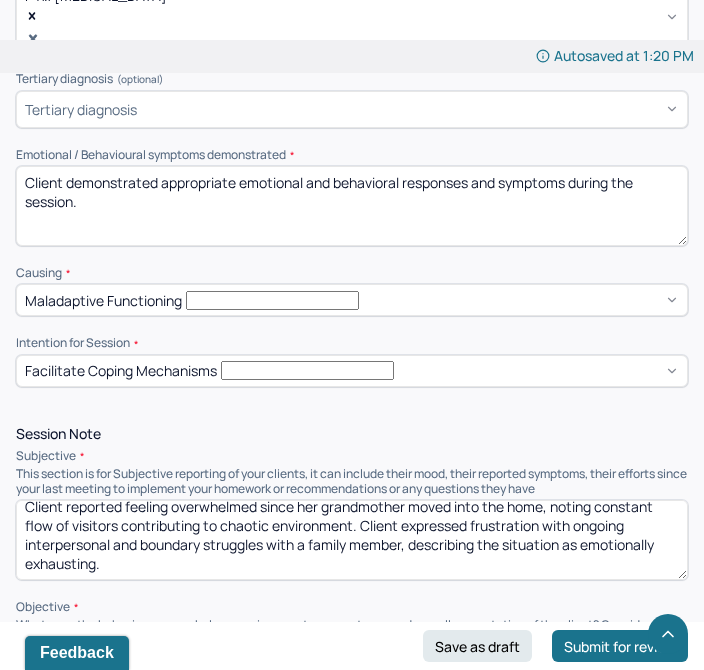 scroll, scrollTop: 1078, scrollLeft: 0, axis: vertical 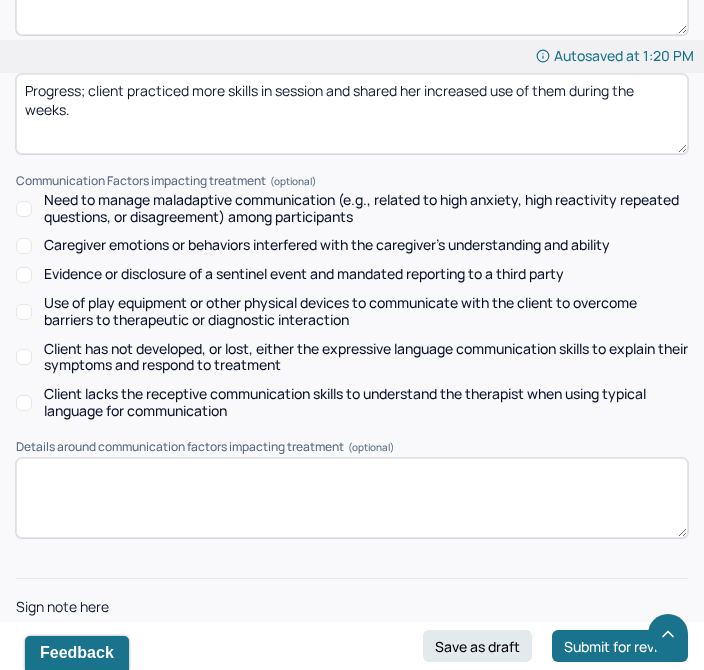 type on "Progress; client practiced more skills in session and shared her increased use of them during the weeks." 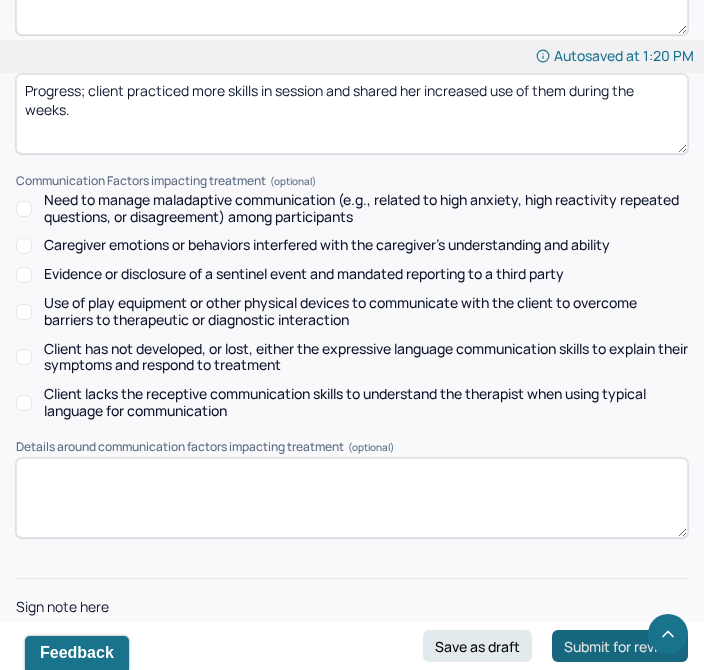 type on "LD" 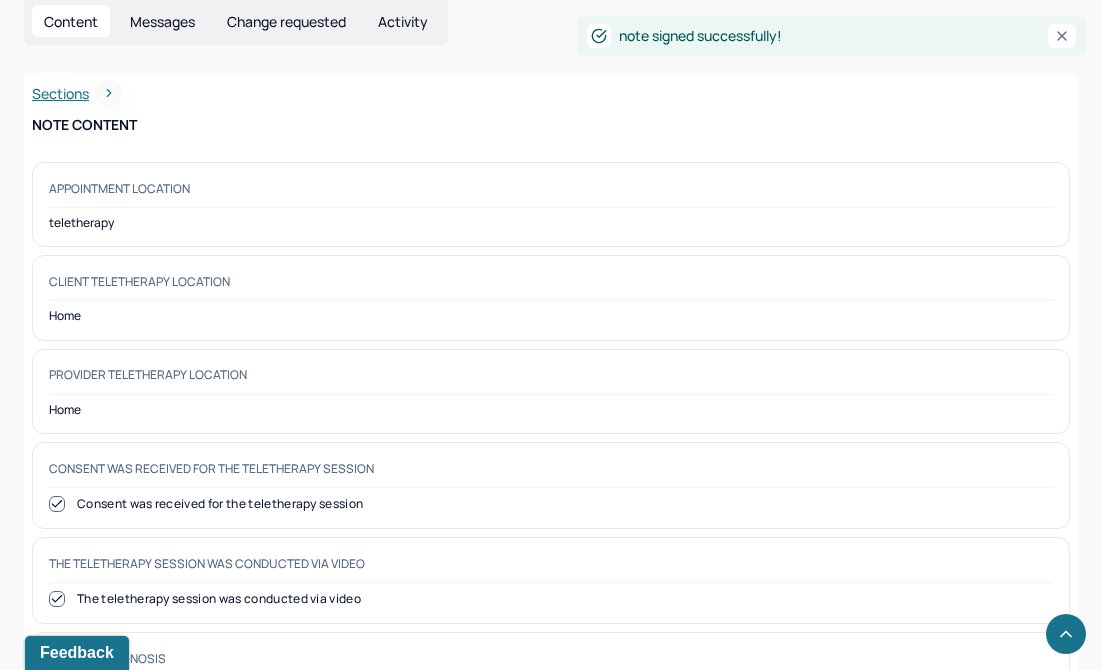 scroll, scrollTop: 0, scrollLeft: 0, axis: both 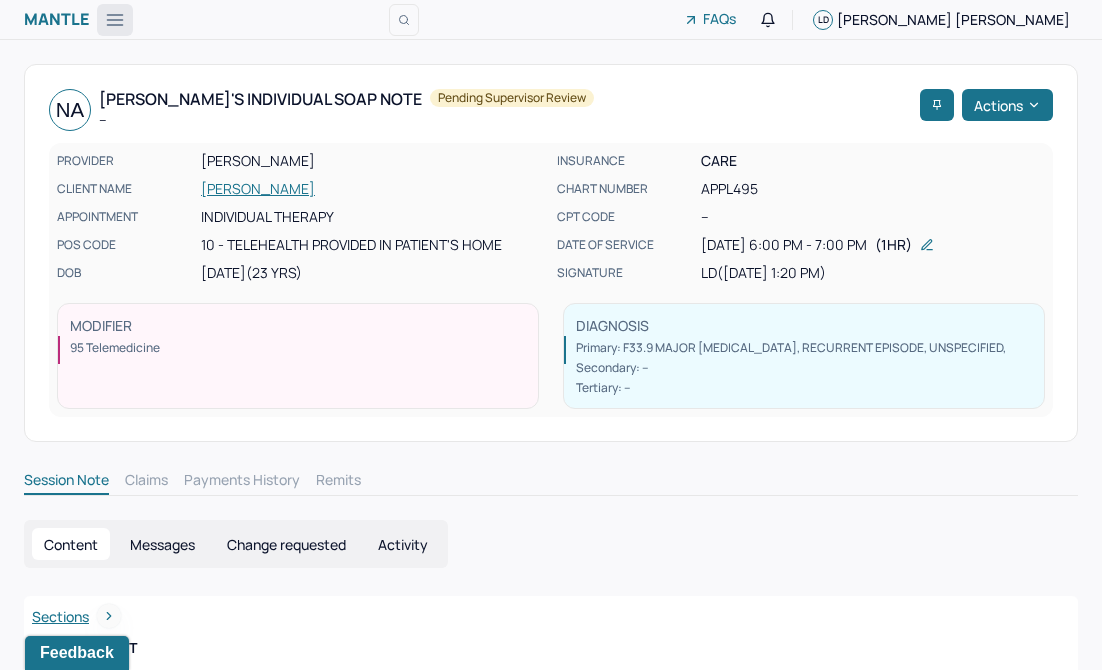 click 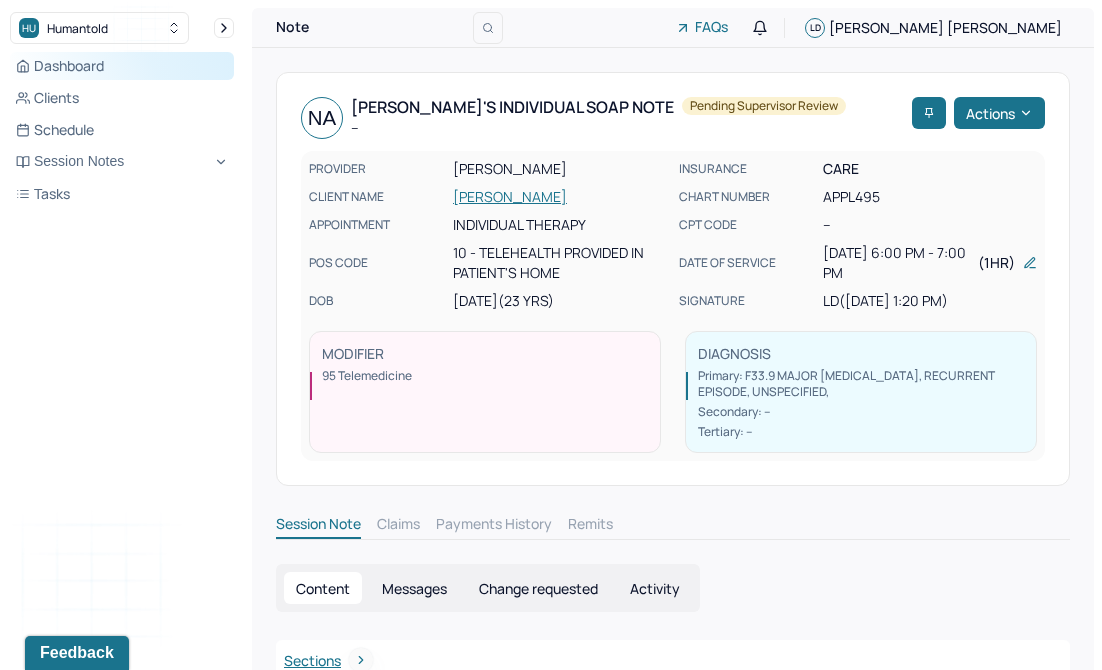 click on "Dashboard" at bounding box center (122, 66) 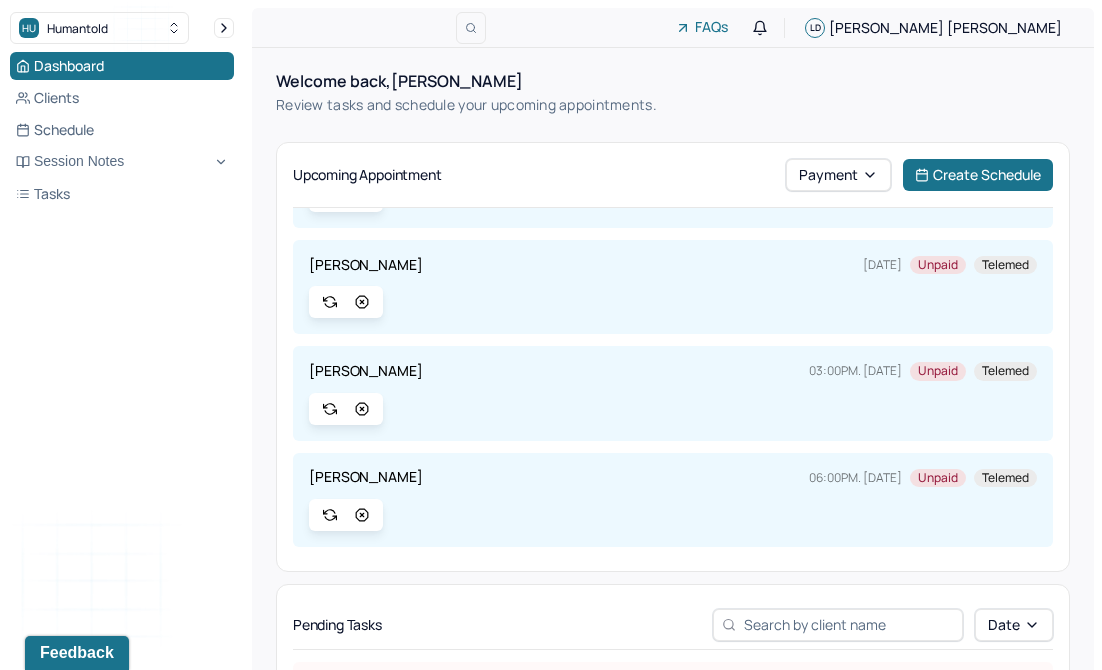 scroll, scrollTop: 197, scrollLeft: 0, axis: vertical 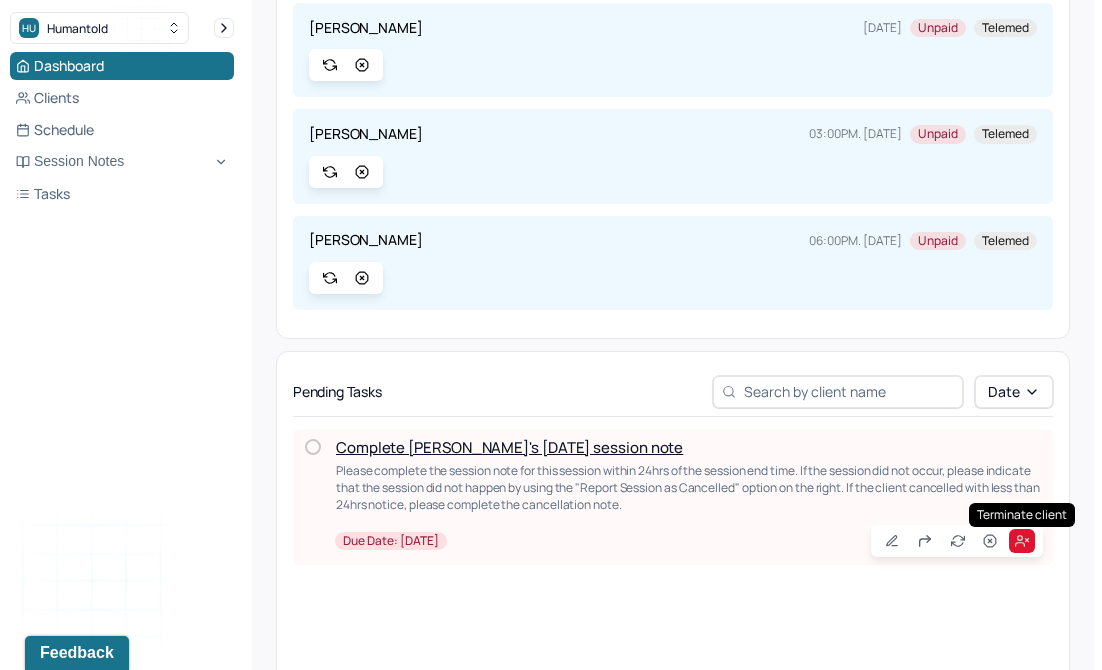 click 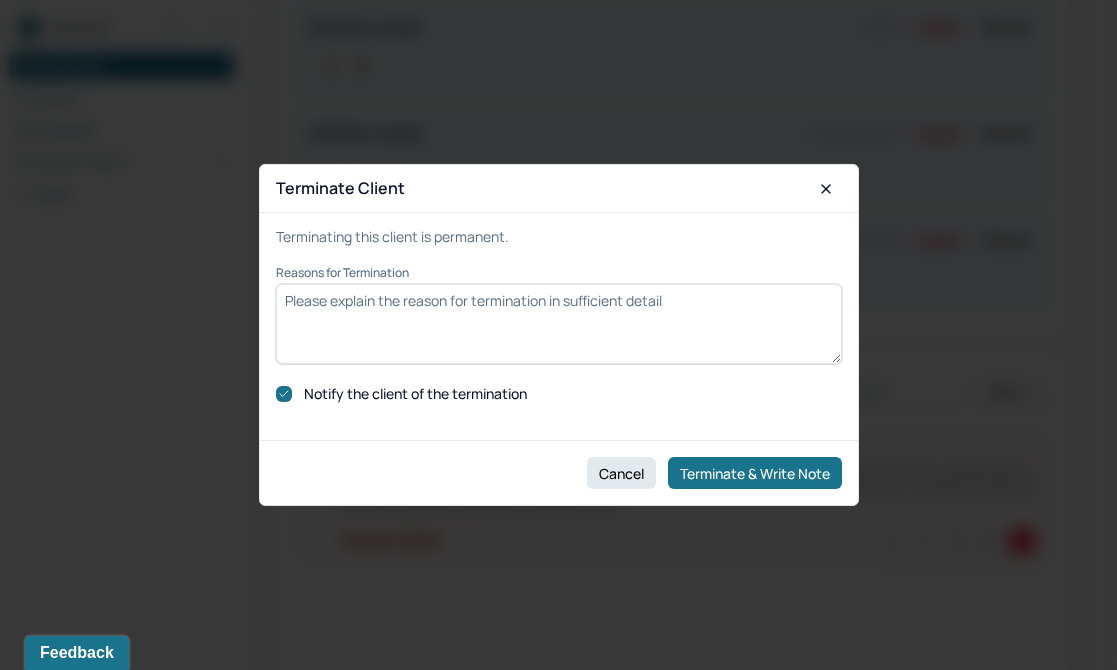 click on "Notify the client of the termination" at bounding box center [415, 394] 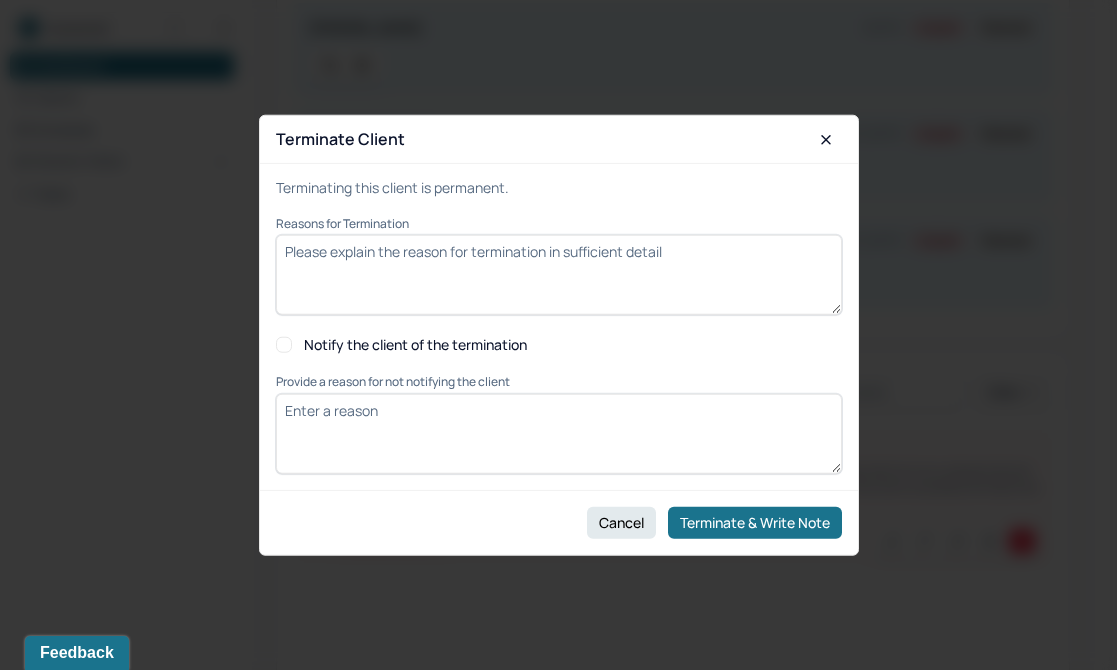 click on "Reasons for Termination" at bounding box center (559, 275) 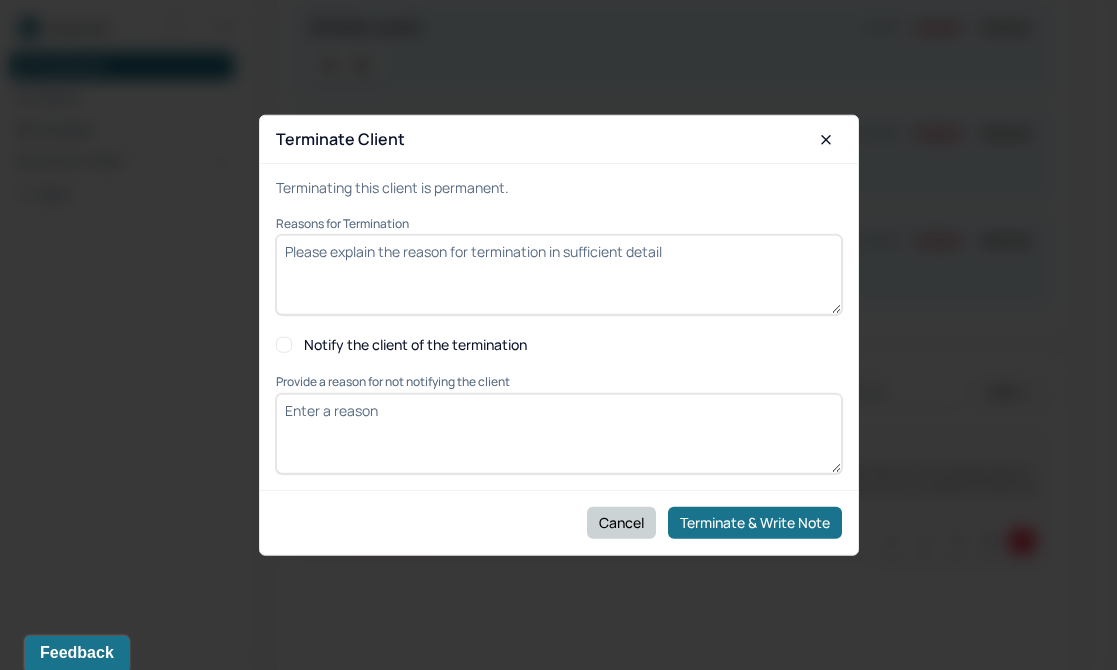click on "Cancel" at bounding box center [621, 522] 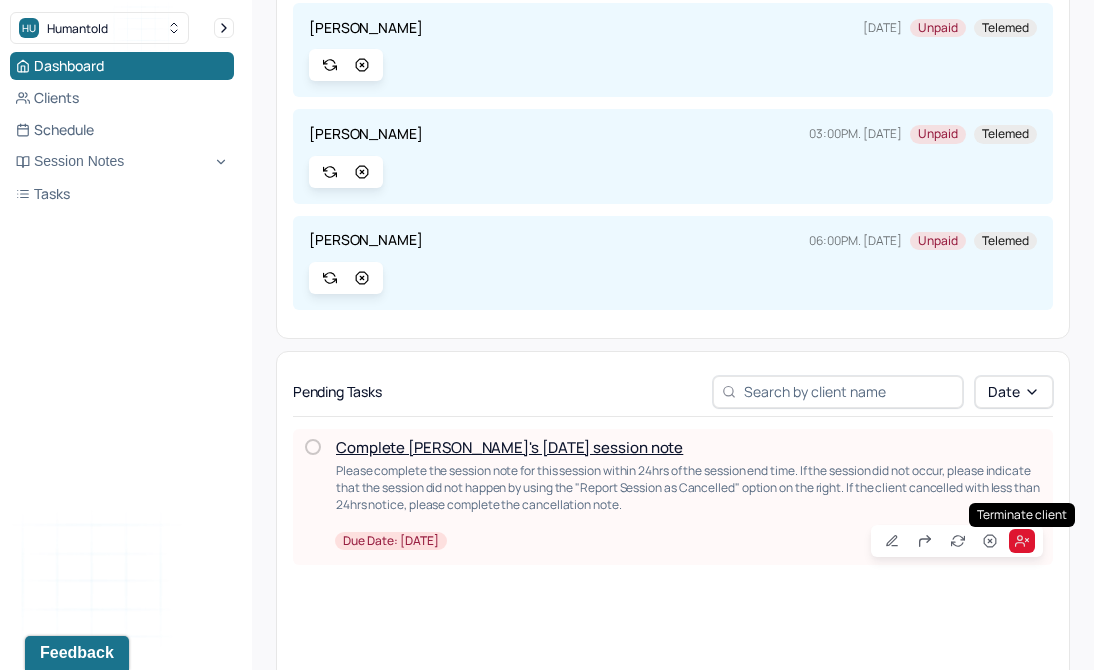 click 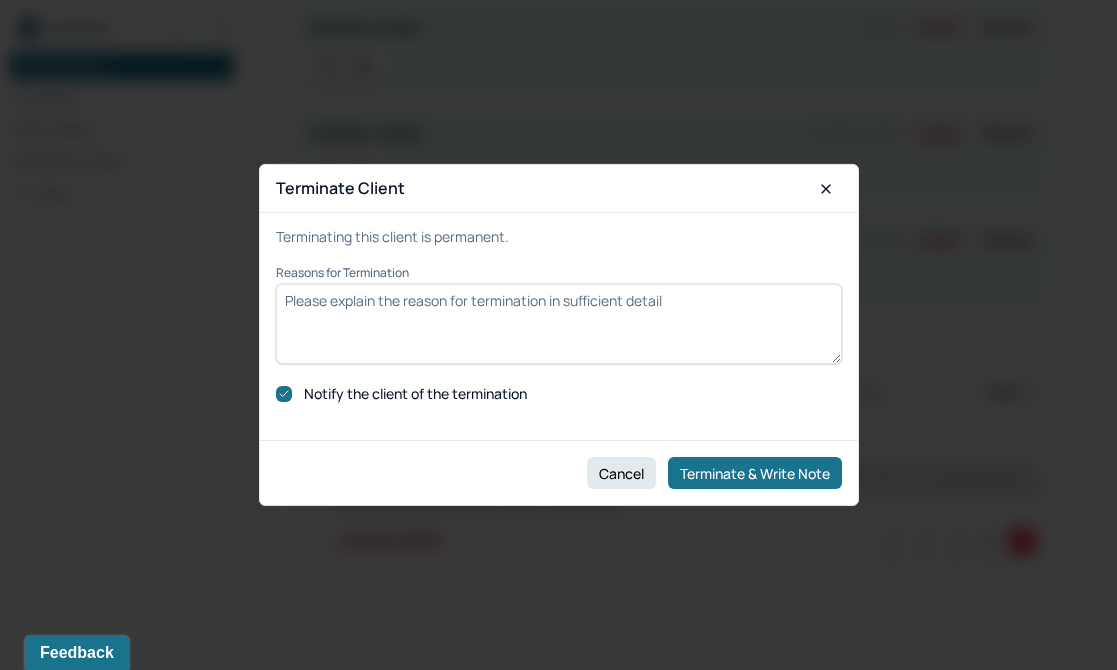 click on "Notify the client of the termination" at bounding box center [559, 394] 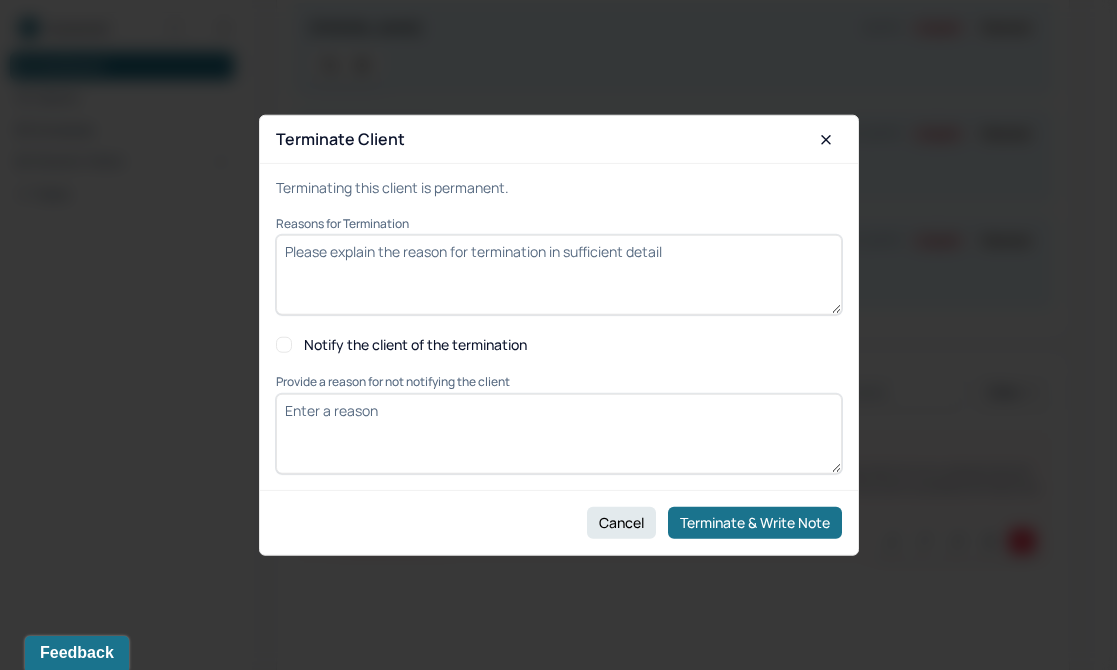 click on "Reasons for Termination" at bounding box center (559, 275) 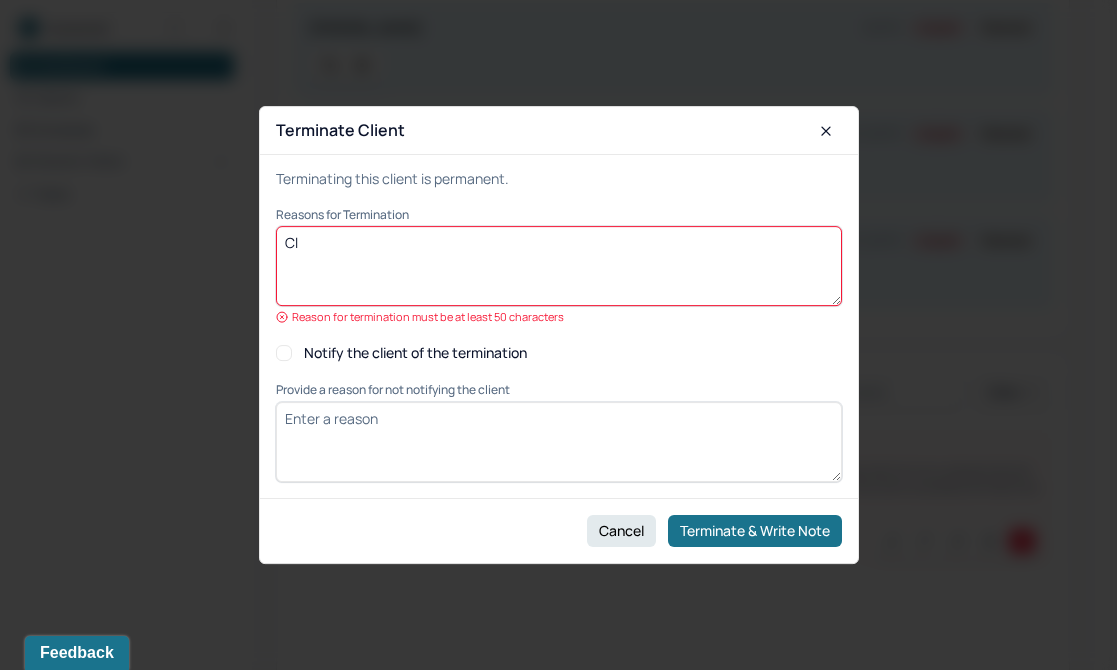 type on "C" 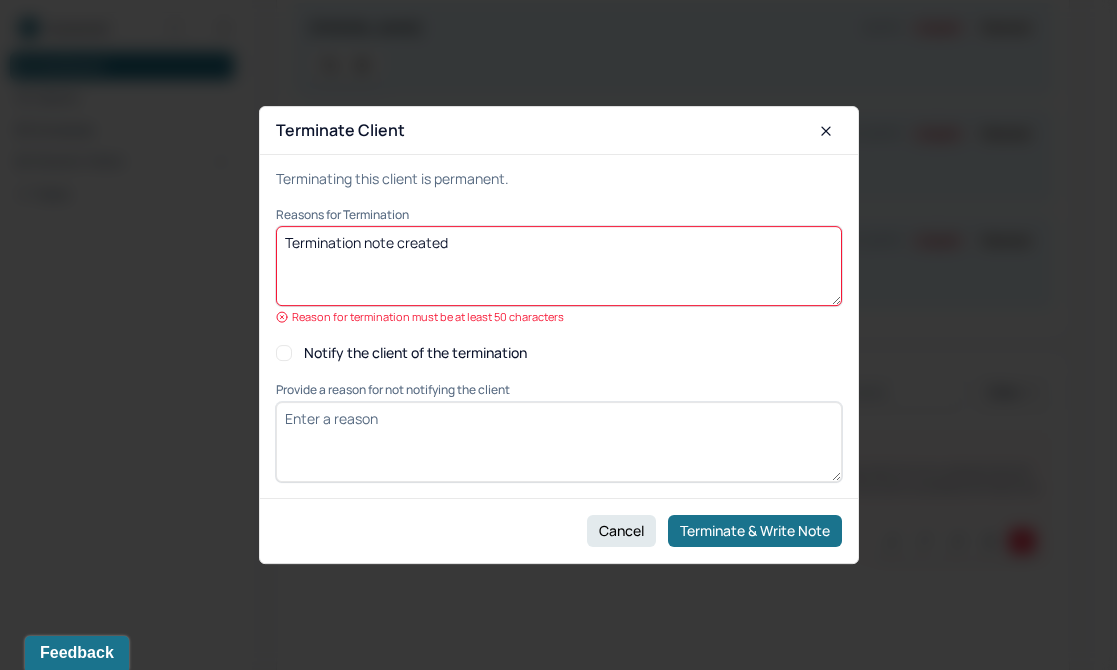 type on "Termination note created" 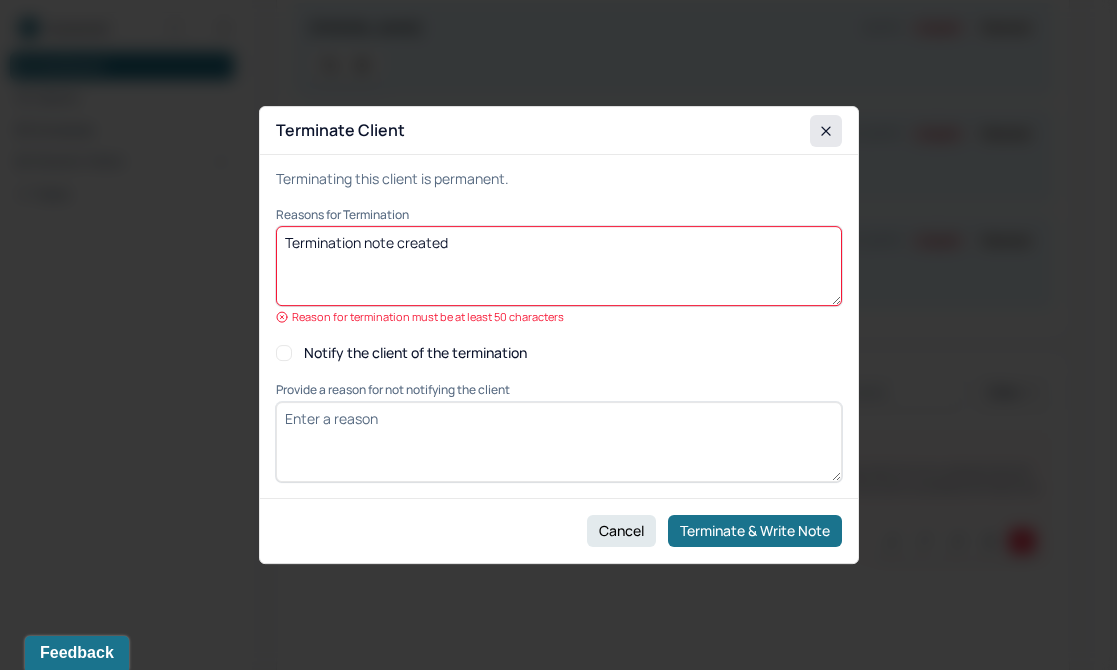 click 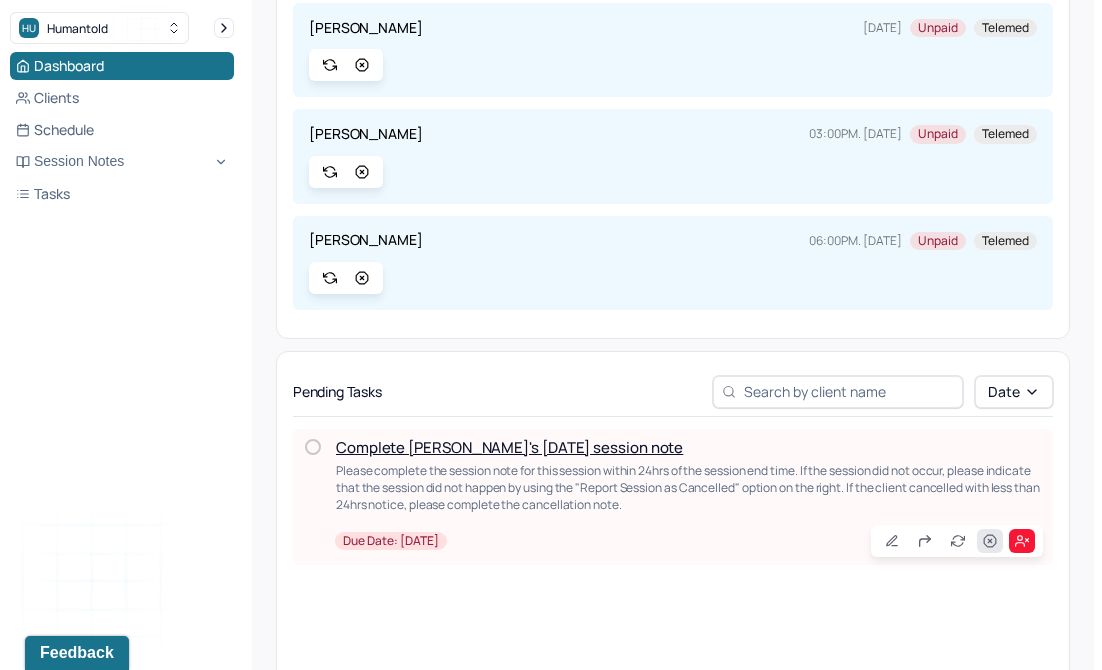 click 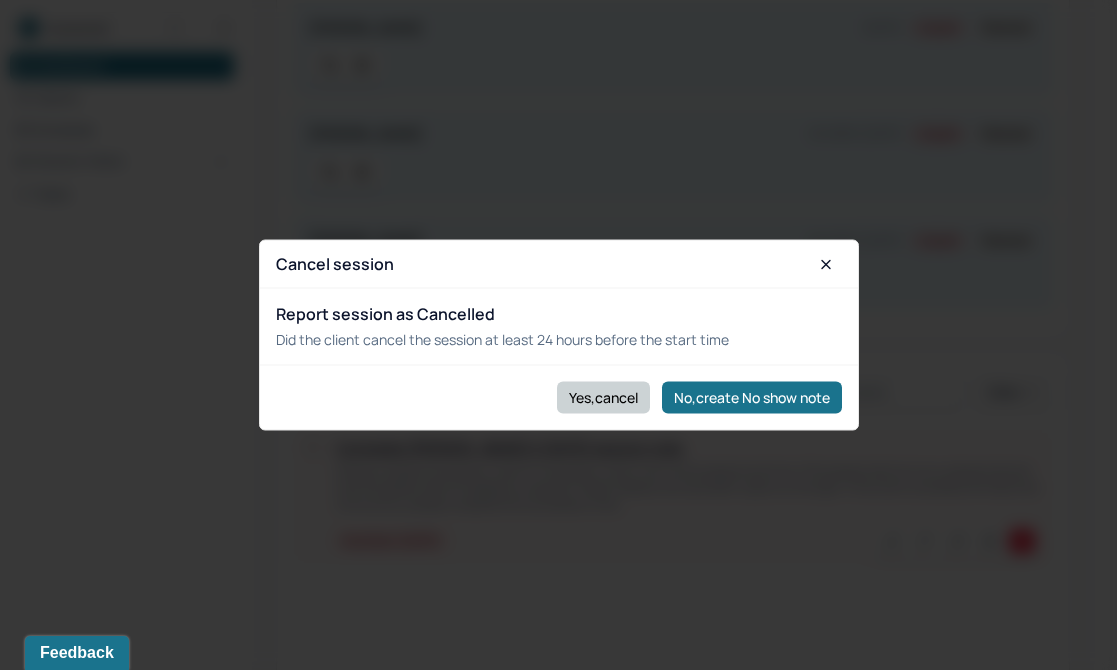 click on "Yes,cancel" at bounding box center [603, 397] 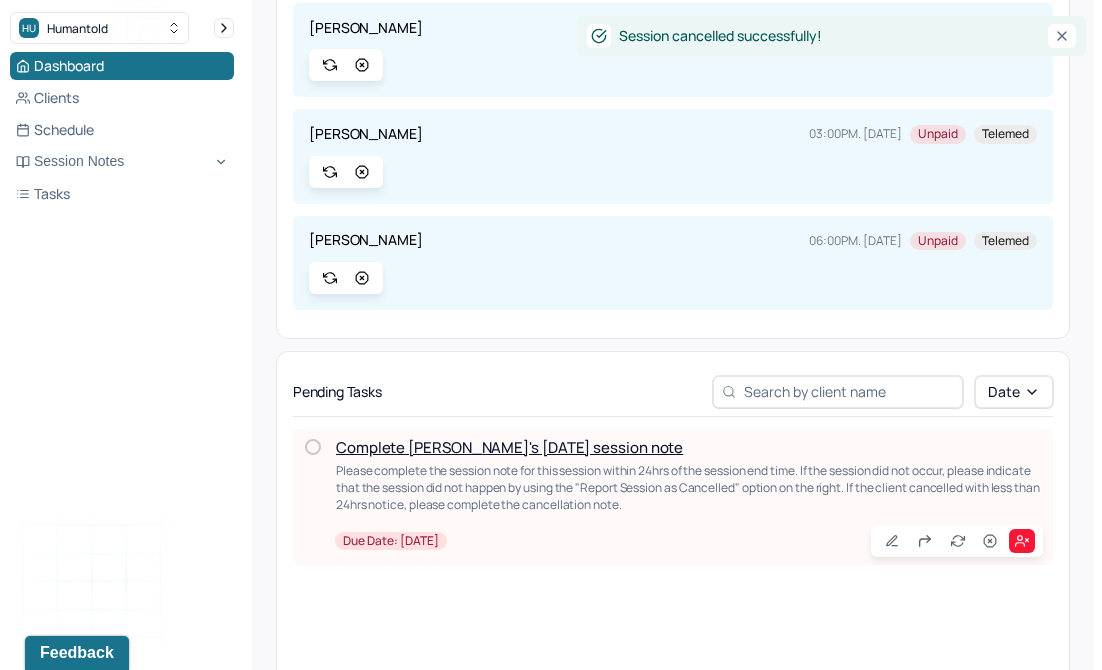 scroll, scrollTop: 91, scrollLeft: 0, axis: vertical 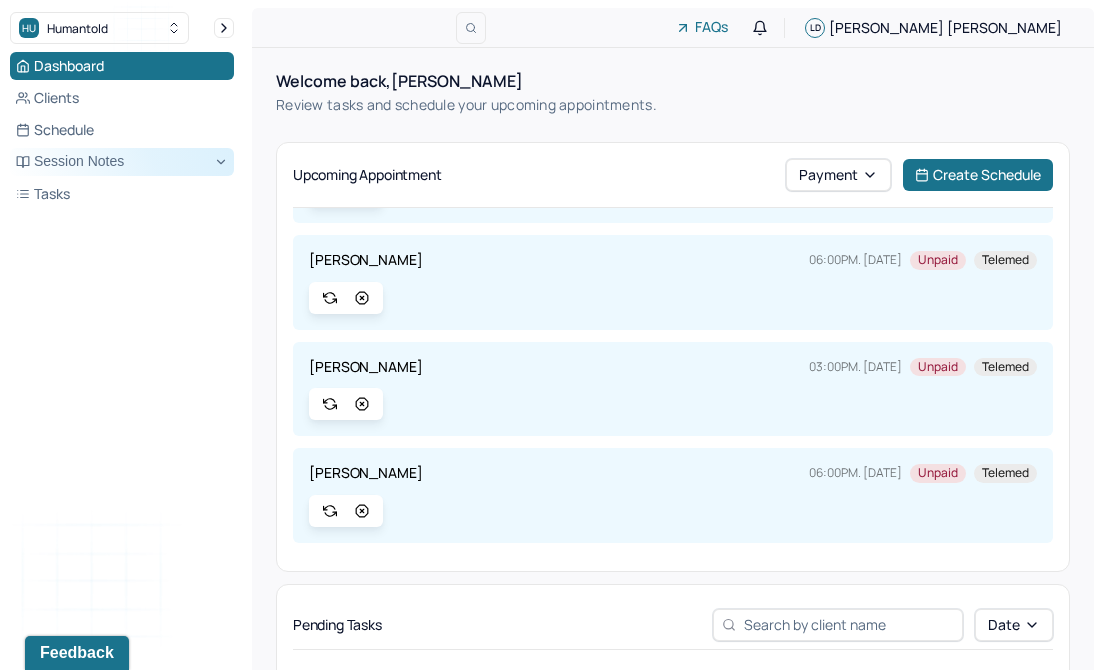 click on "Session Notes" at bounding box center (122, 162) 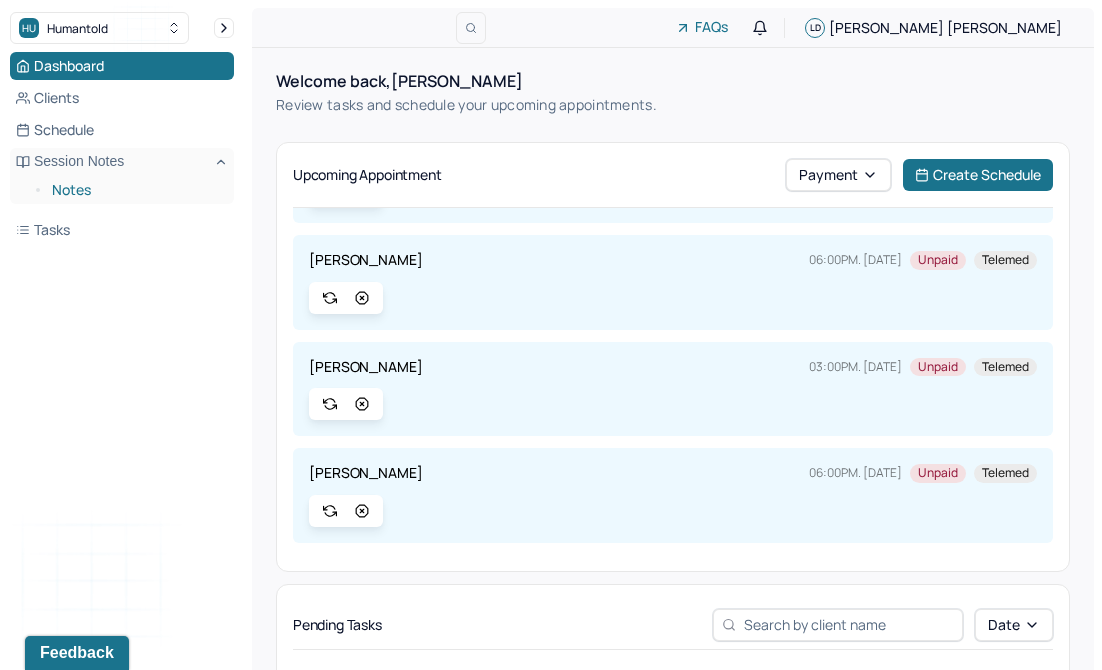 click on "Notes" at bounding box center [135, 190] 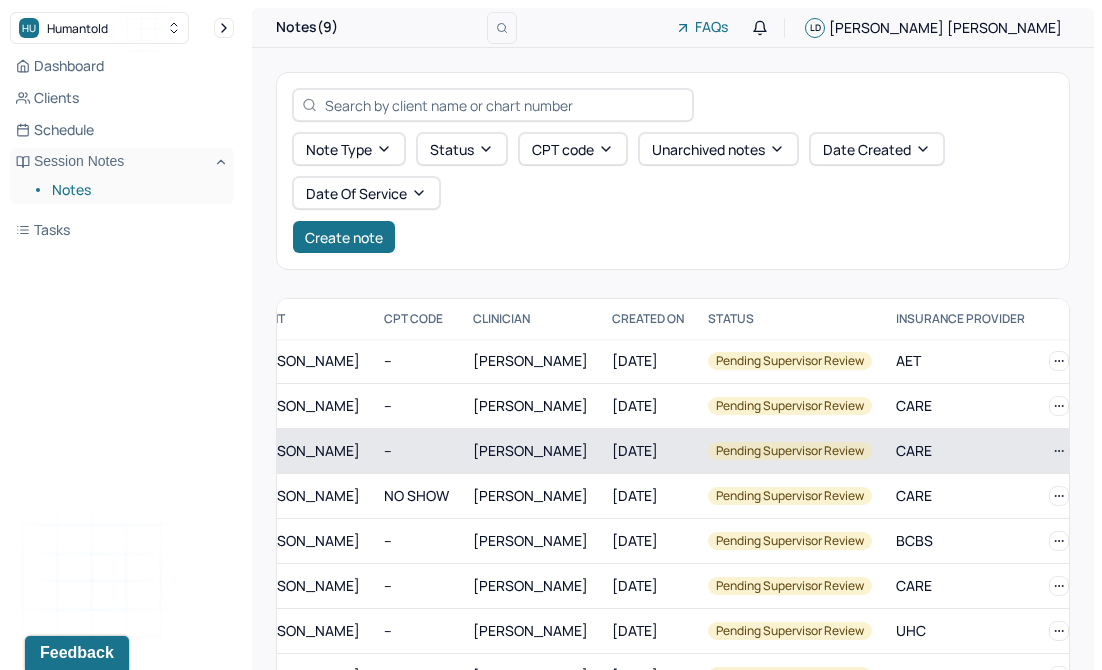 scroll, scrollTop: 0, scrollLeft: 0, axis: both 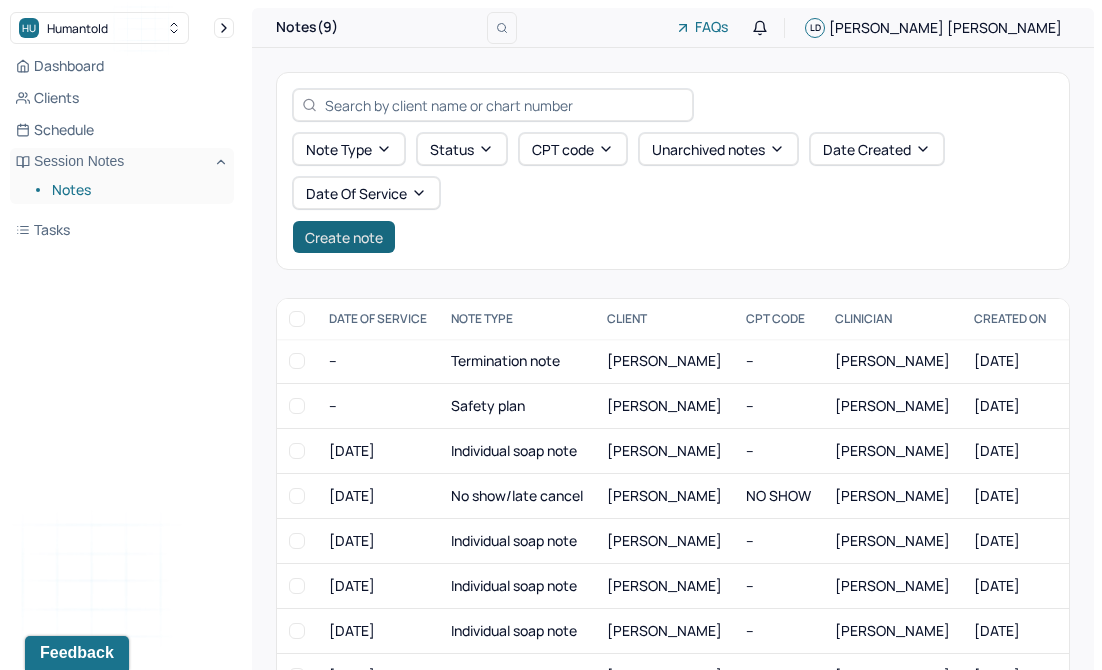 click on "Create note" at bounding box center [344, 237] 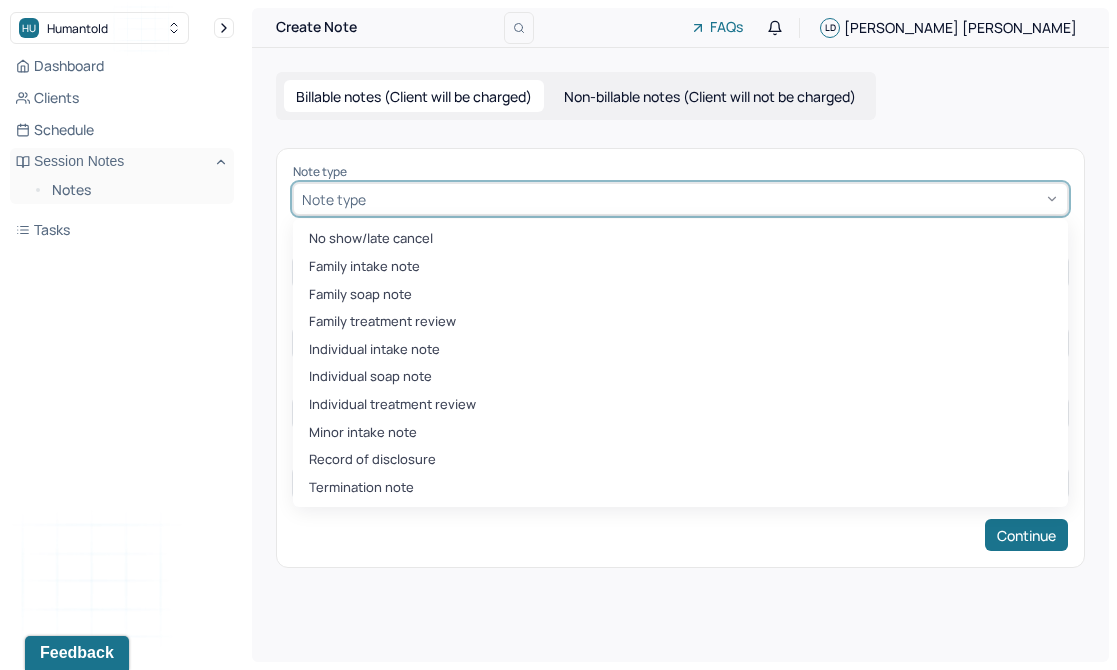 click at bounding box center (714, 199) 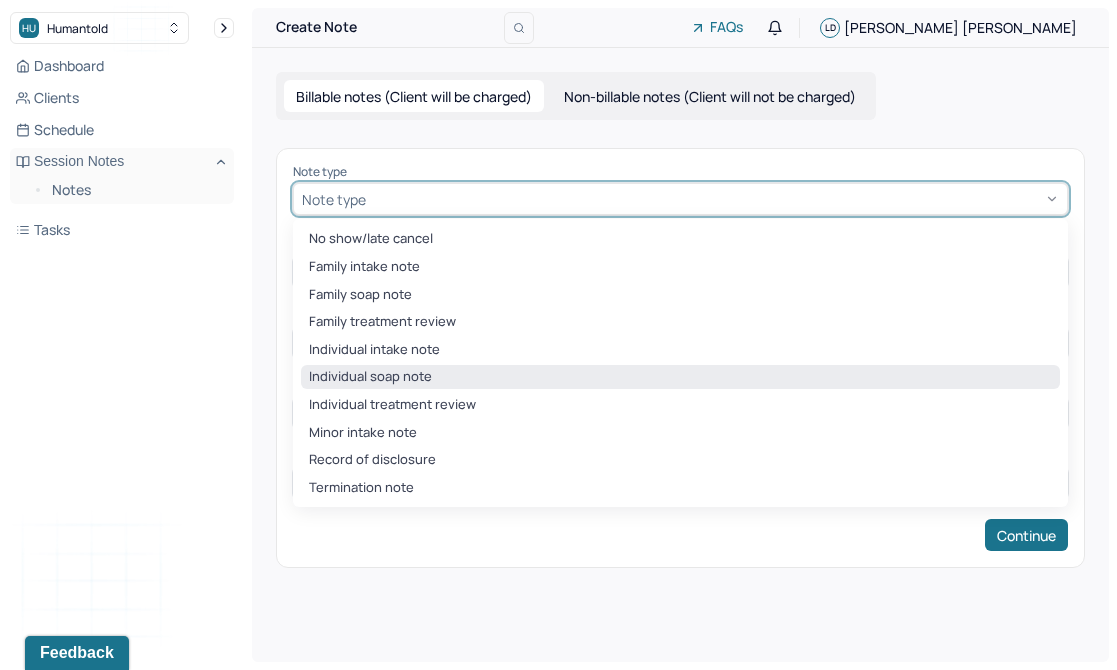 click on "Individual soap note" at bounding box center [680, 377] 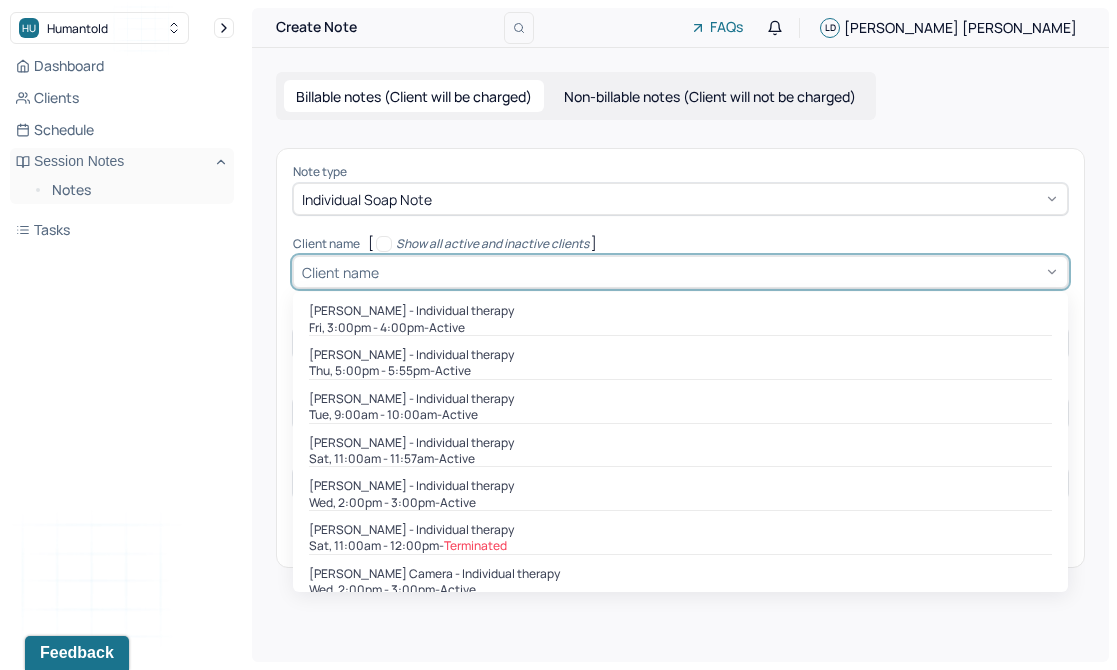click at bounding box center [386, 272] 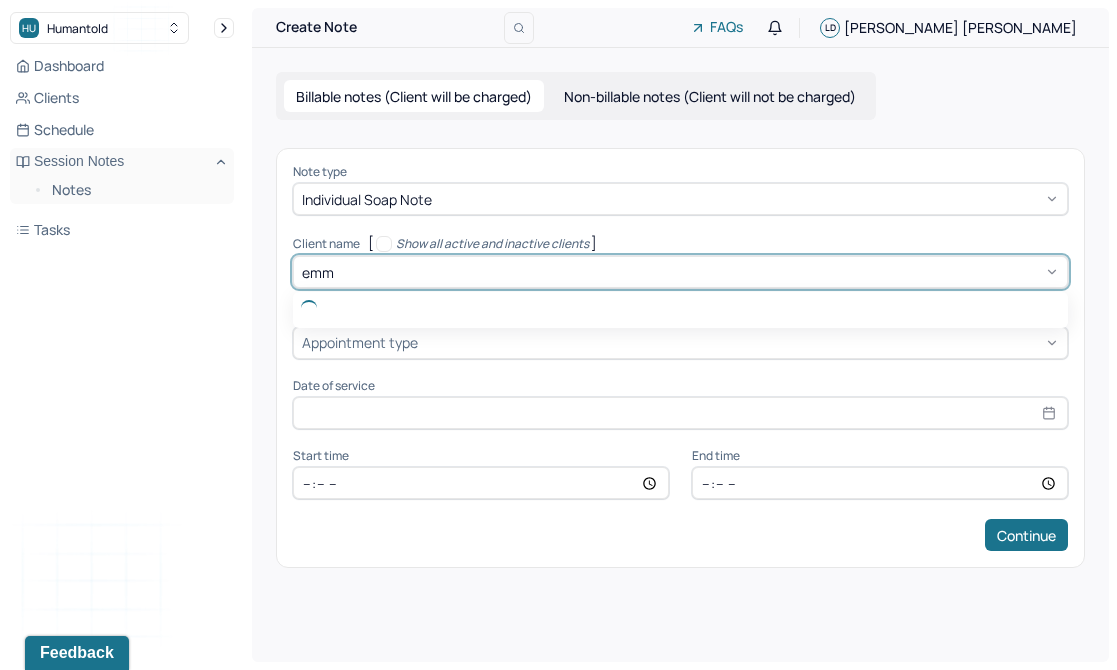 type on "[PERSON_NAME]" 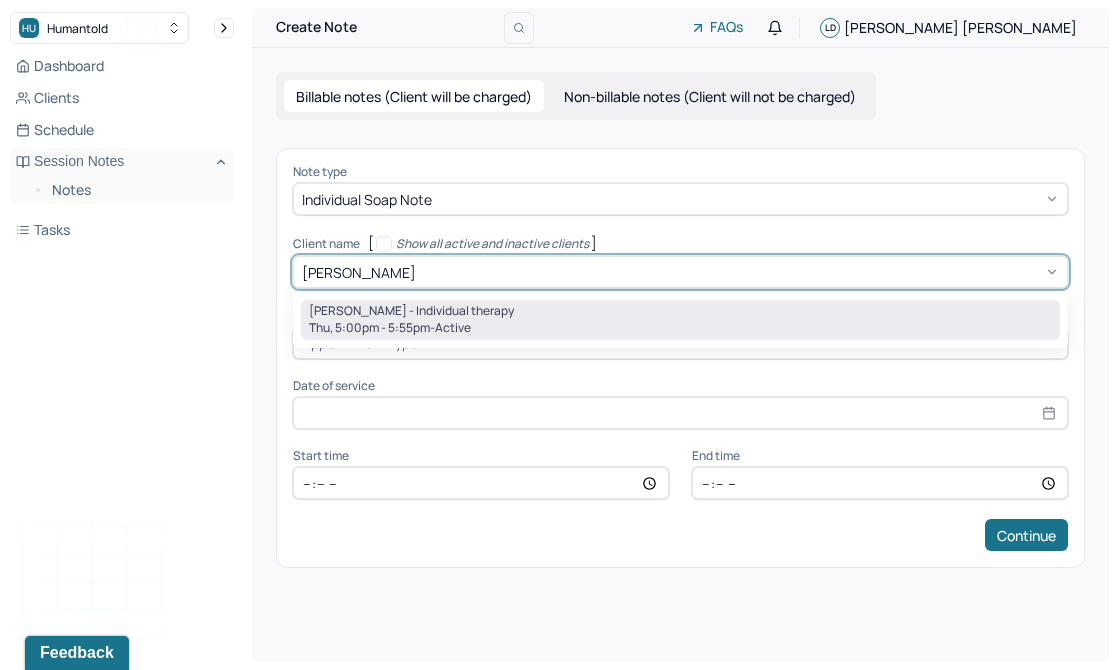 click on "[PERSON_NAME] - Individual therapy" at bounding box center (411, 311) 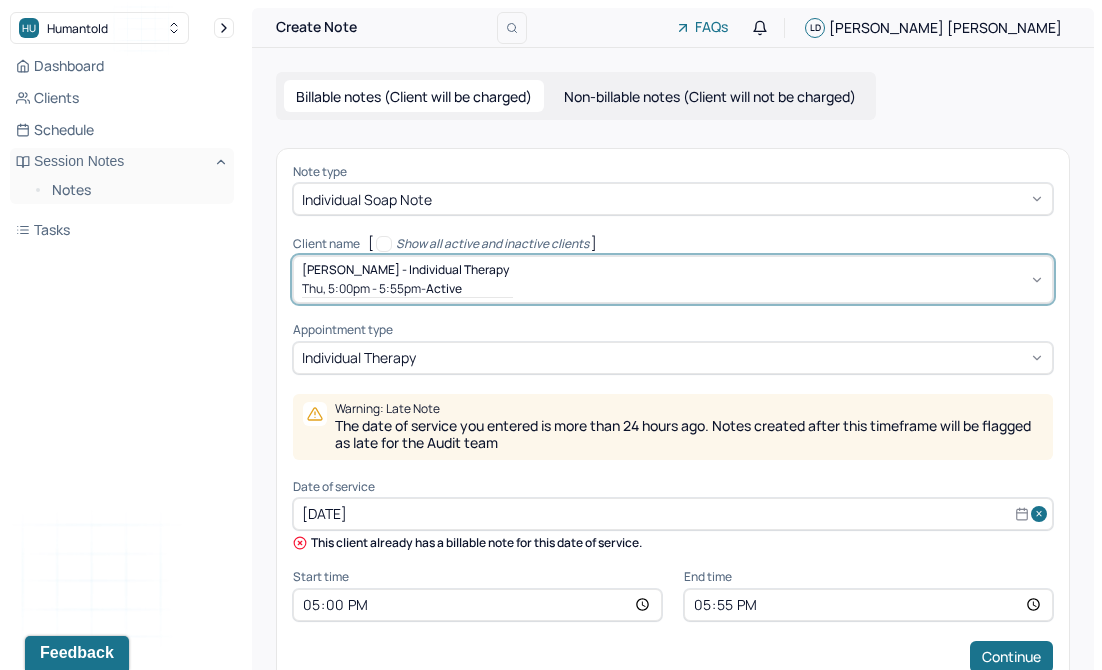 scroll, scrollTop: 52, scrollLeft: 0, axis: vertical 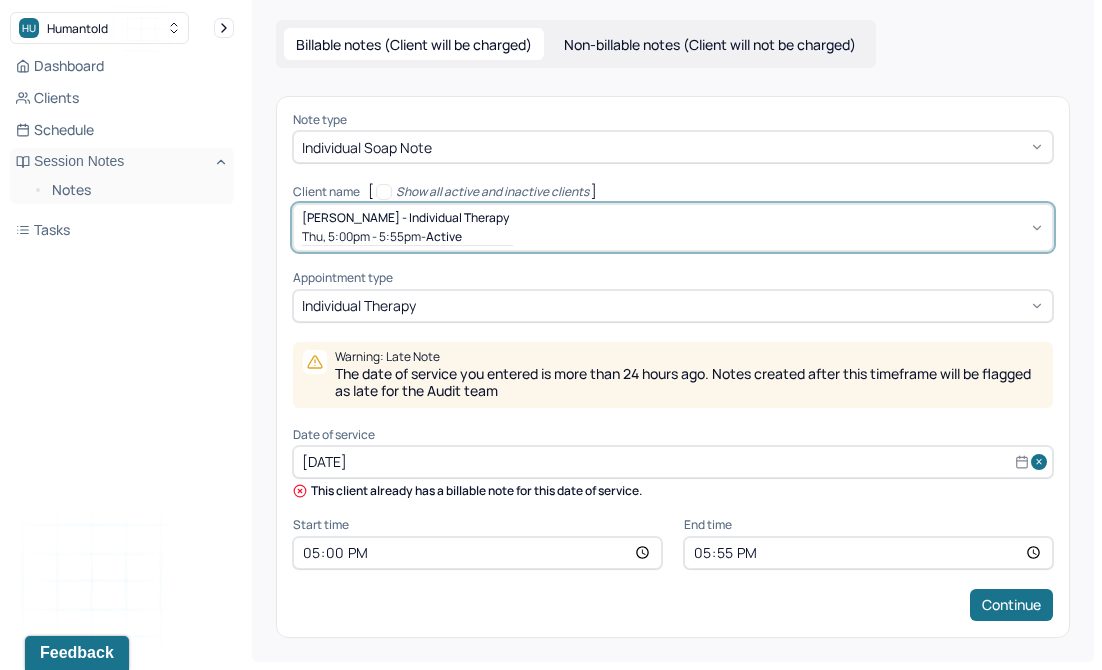 click on "[DATE]" at bounding box center (673, 462) 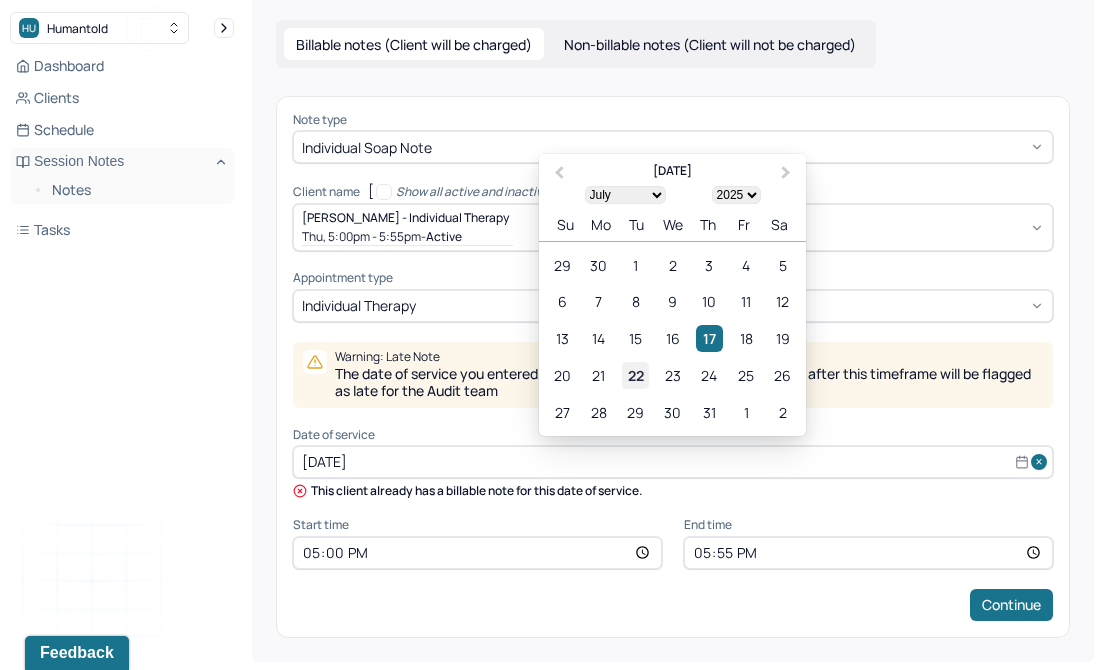 click on "22" at bounding box center (635, 375) 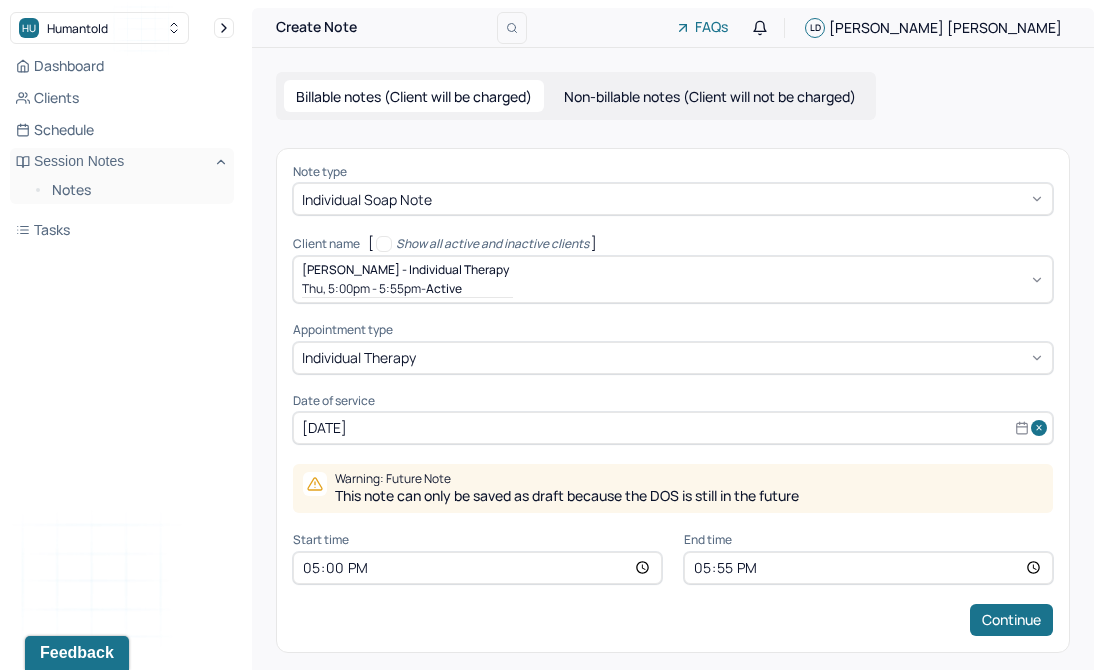 scroll, scrollTop: 15, scrollLeft: 0, axis: vertical 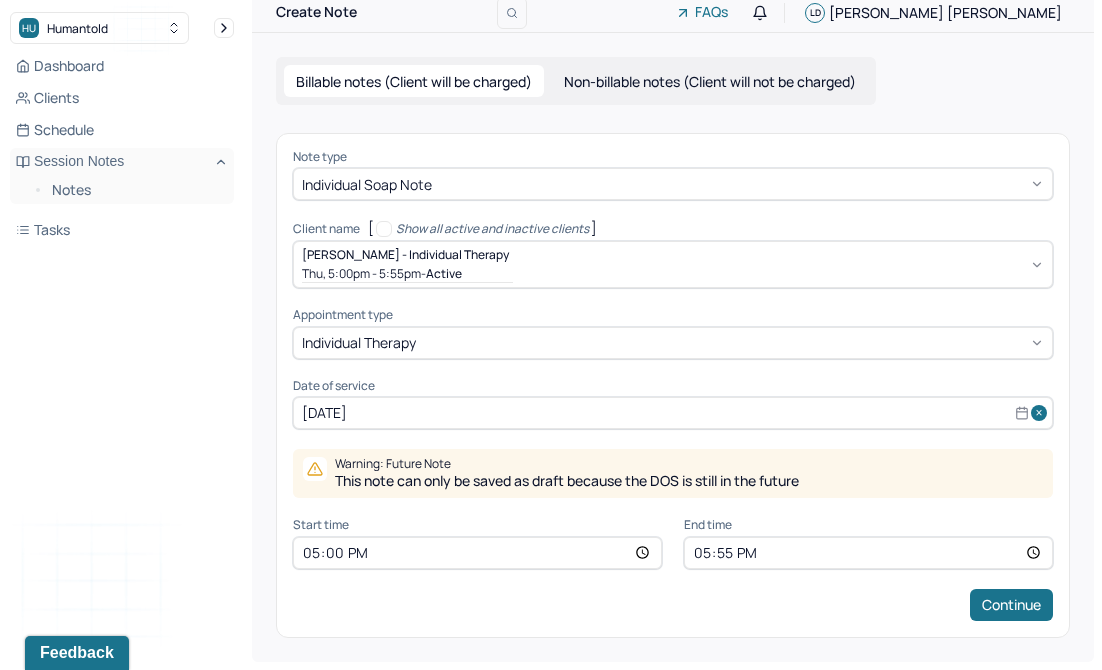 click on "17:00" at bounding box center [477, 553] 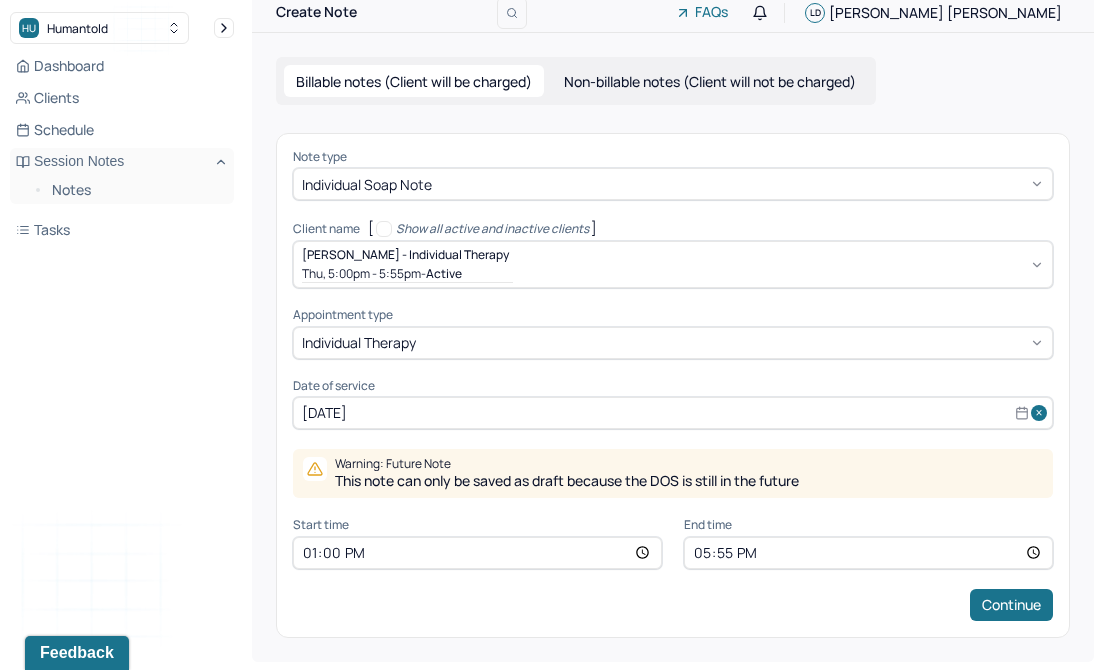 type on "22:00" 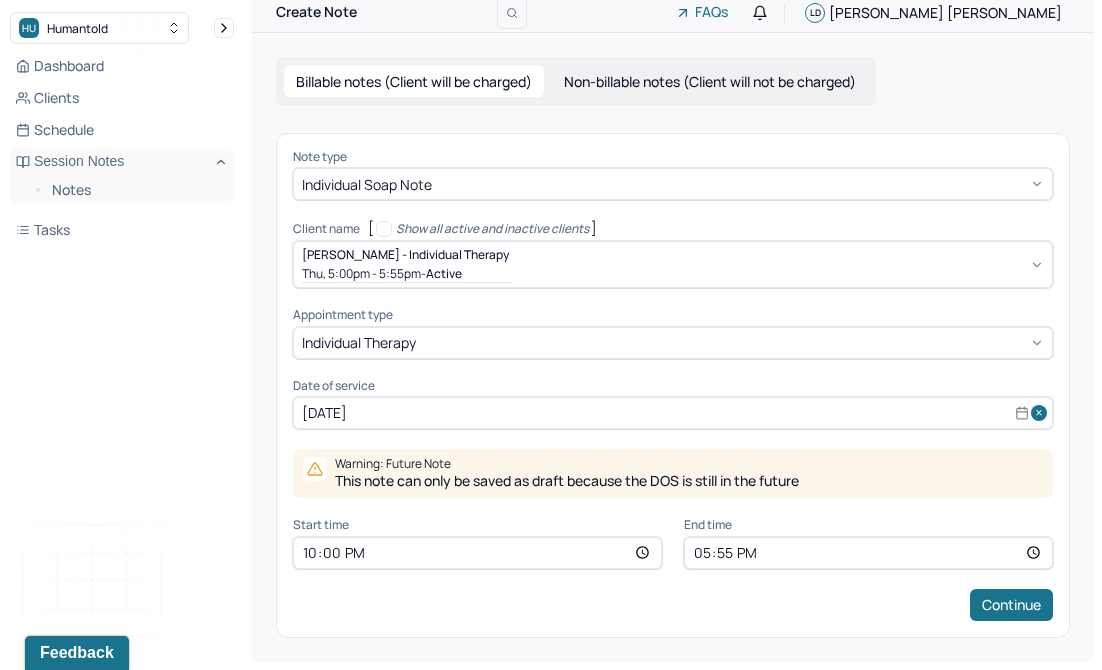 scroll, scrollTop: 0, scrollLeft: 0, axis: both 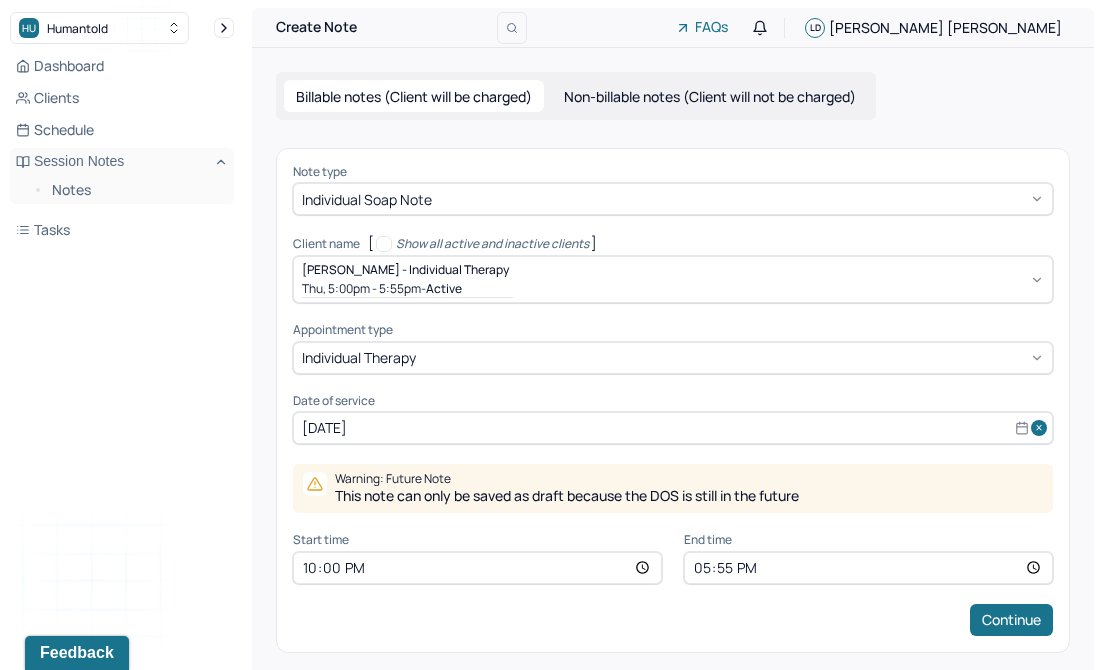 click on "17:55" at bounding box center (868, 568) 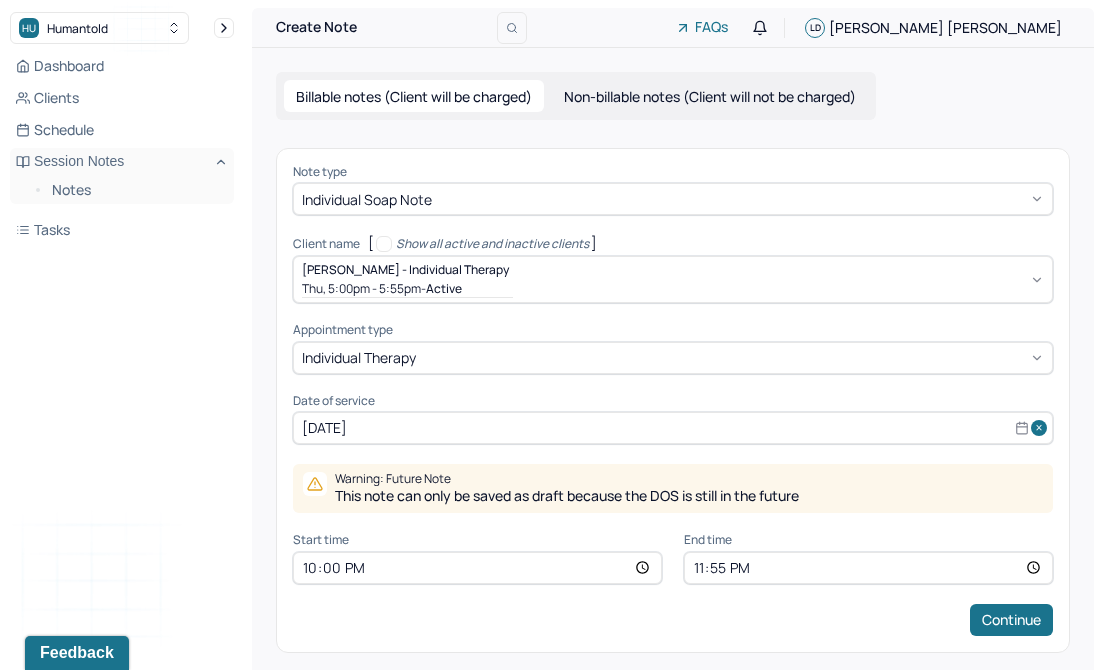 type on "23:00" 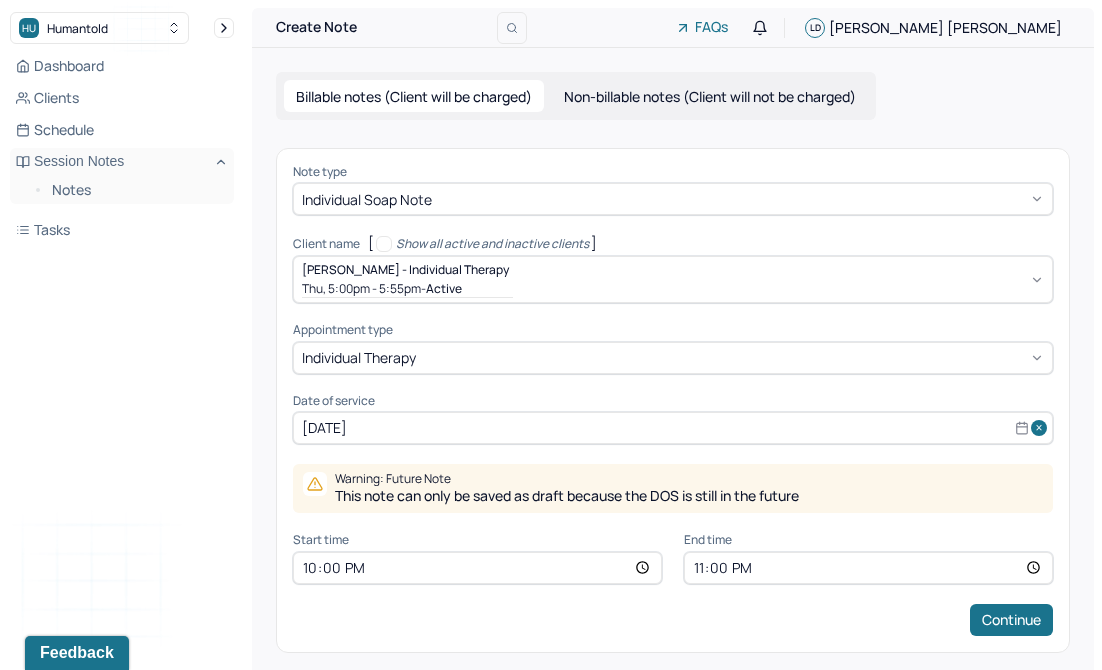 click on "22:00" at bounding box center [477, 568] 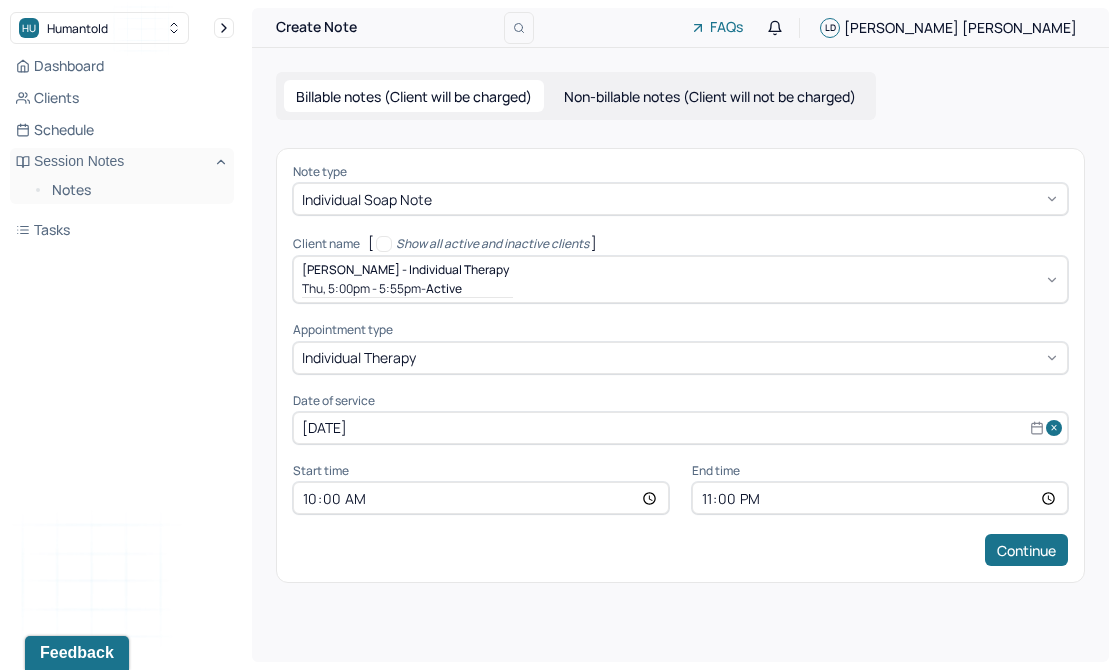 click on "23:00" at bounding box center (880, 498) 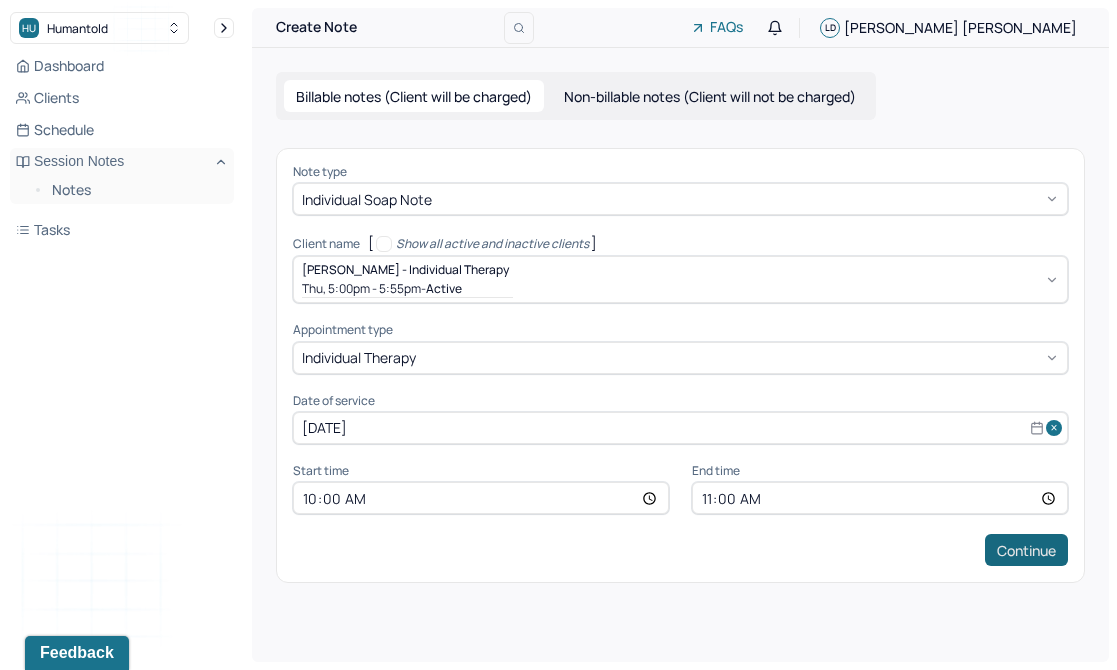 click on "Continue" at bounding box center [1026, 550] 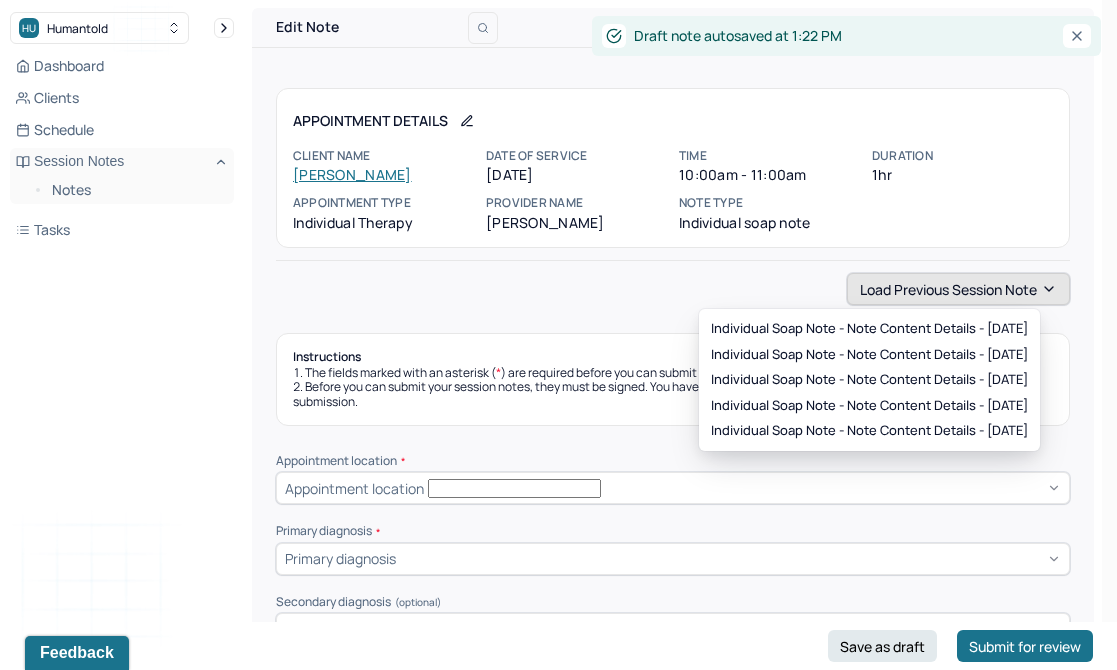 click on "Load previous session note" at bounding box center (958, 289) 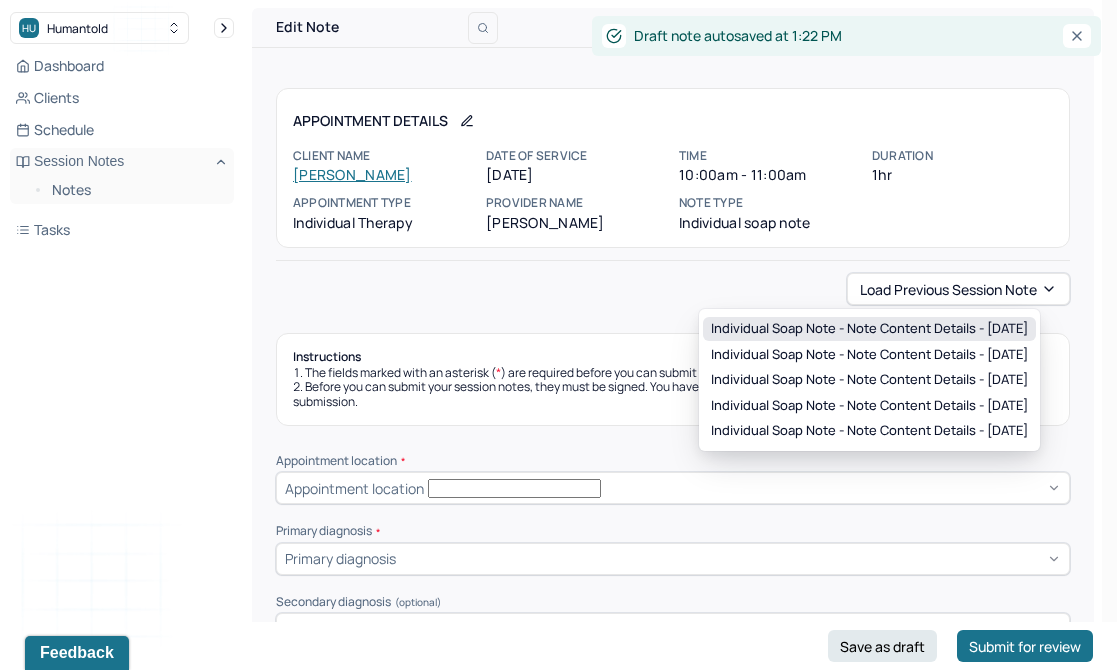 click on "Individual soap note   - Note content Details -   [DATE]" at bounding box center (869, 329) 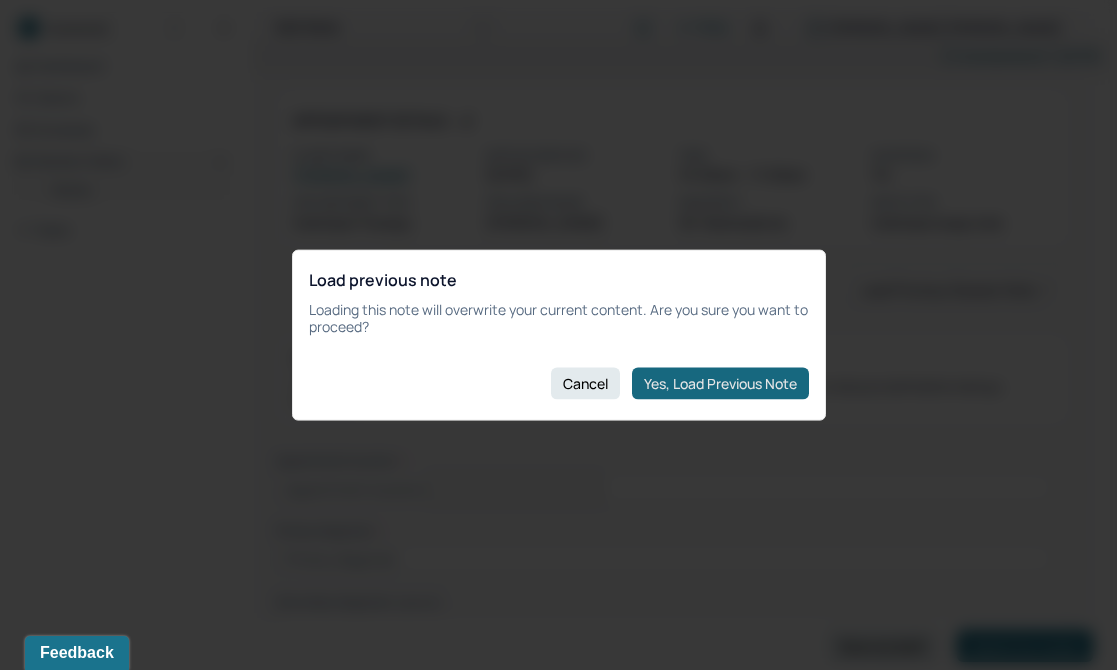 click on "Yes, Load Previous Note" at bounding box center (720, 383) 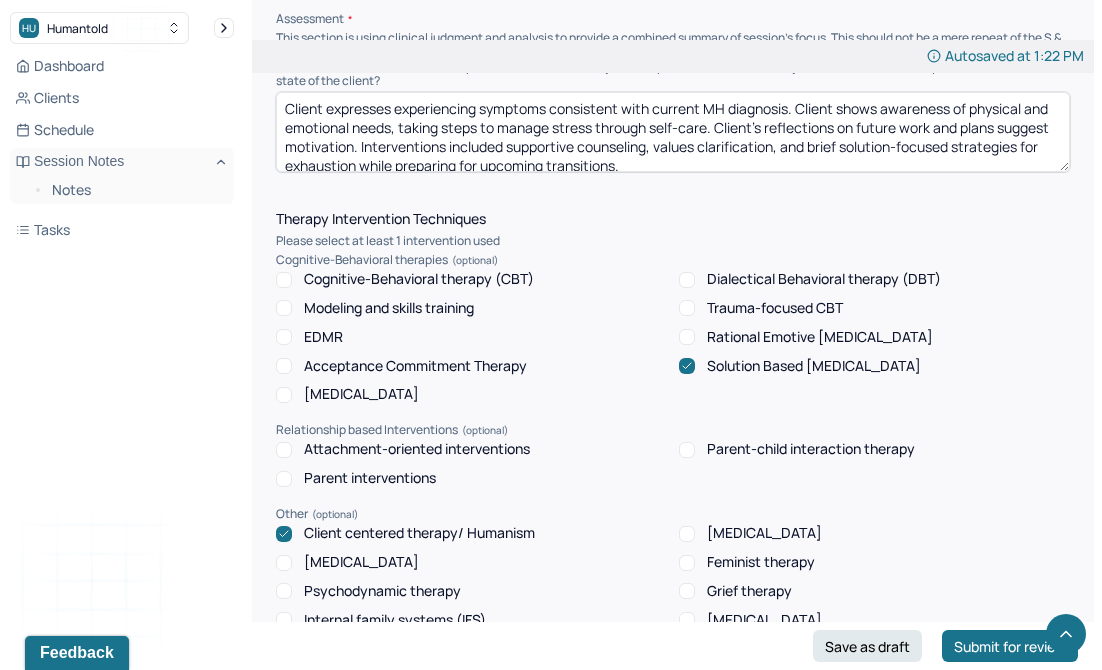 scroll, scrollTop: 1729, scrollLeft: 0, axis: vertical 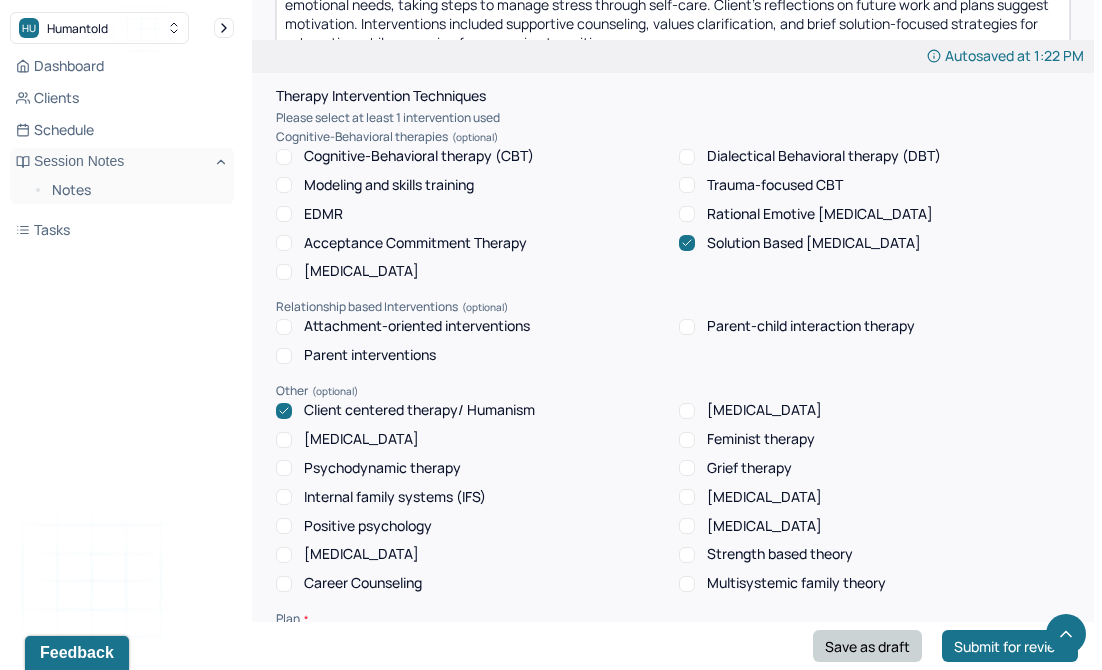 click on "Save as draft" at bounding box center [867, 646] 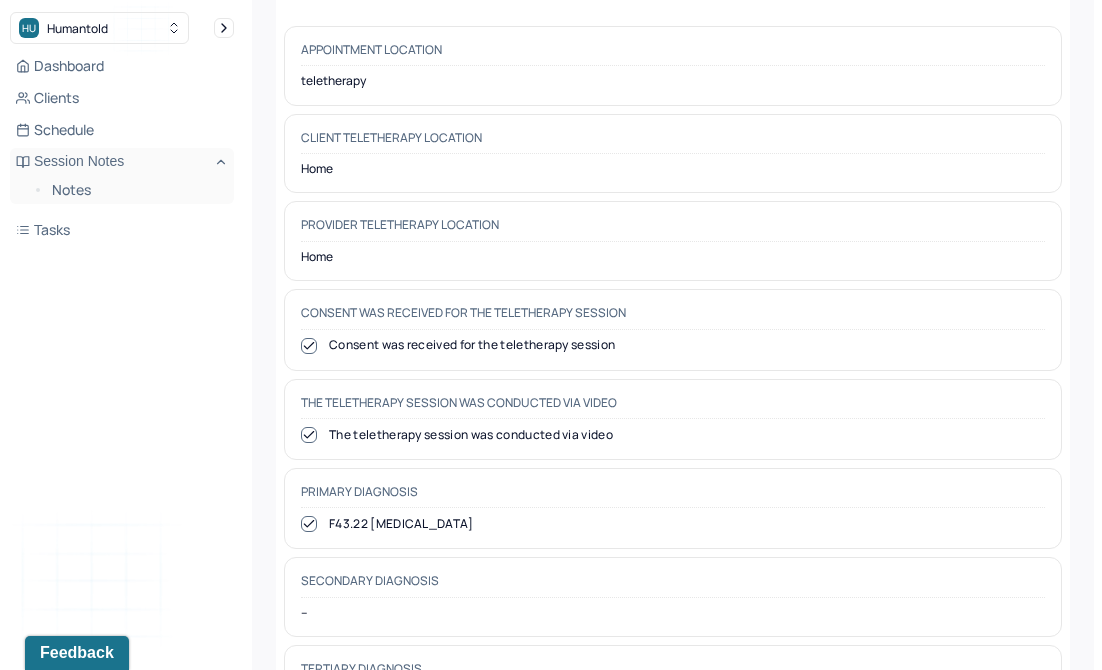 scroll, scrollTop: 0, scrollLeft: 0, axis: both 